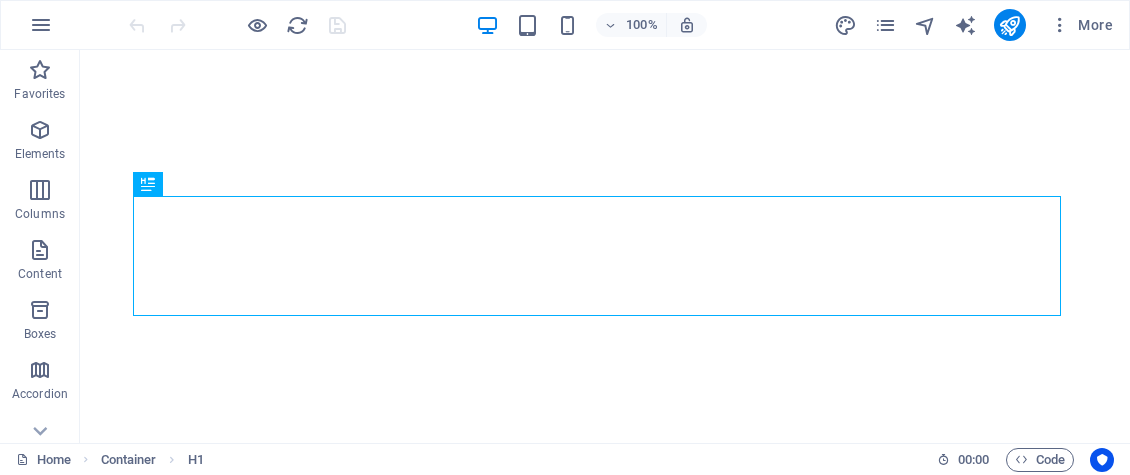 scroll, scrollTop: 0, scrollLeft: 0, axis: both 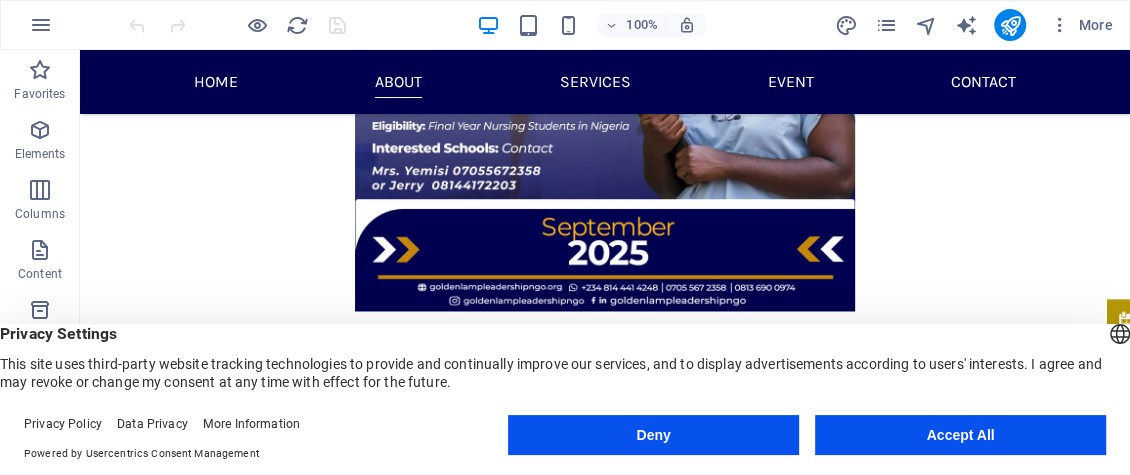 click on "Accept All" at bounding box center [960, 435] 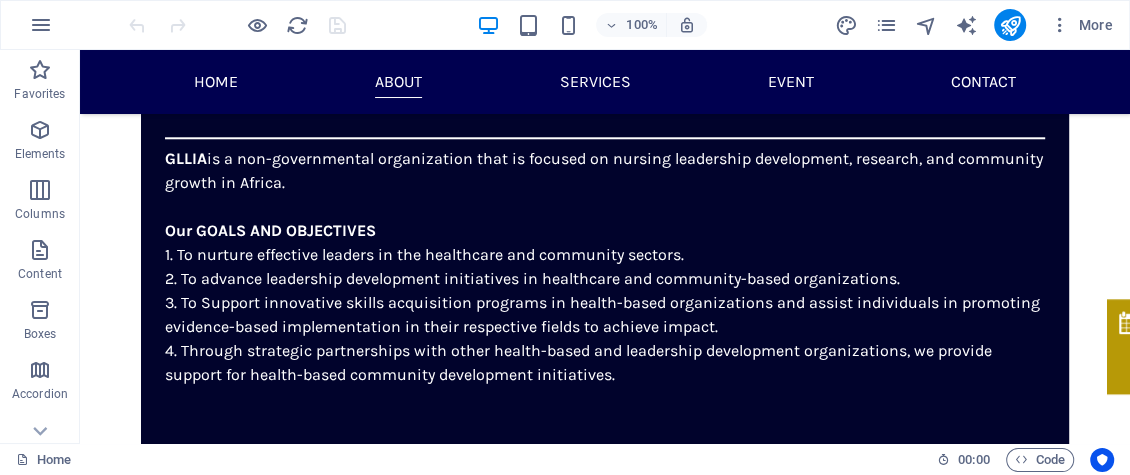 scroll, scrollTop: 1328, scrollLeft: 0, axis: vertical 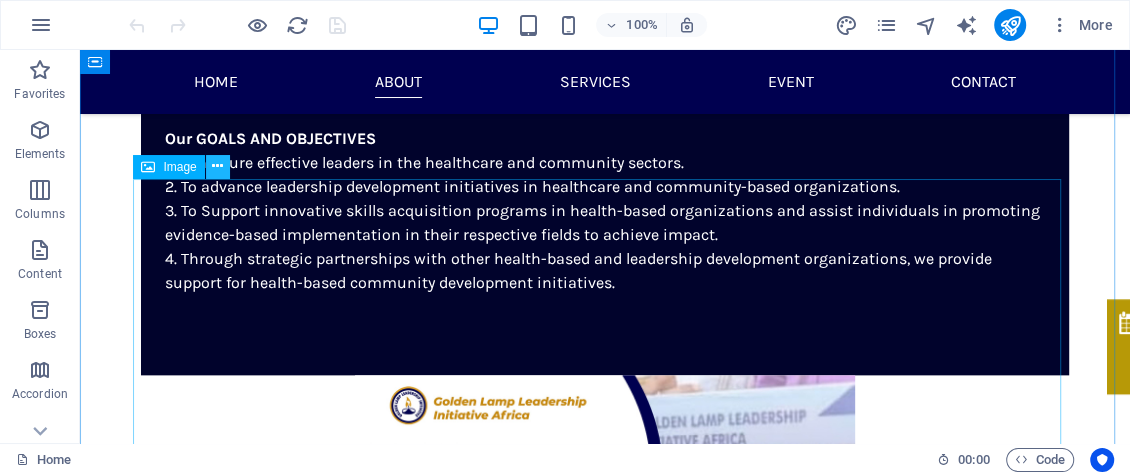 click at bounding box center (218, 167) 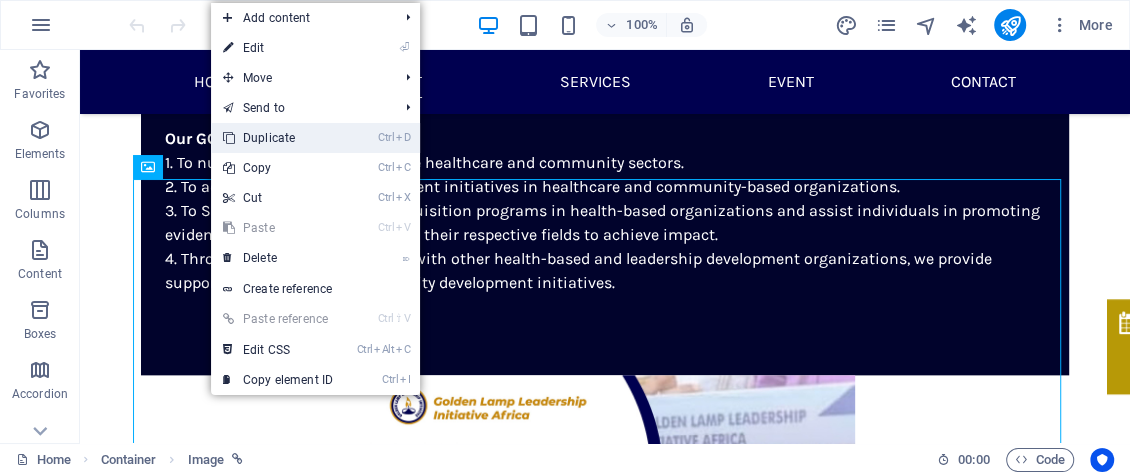 click on "Ctrl D  Duplicate" at bounding box center [278, 138] 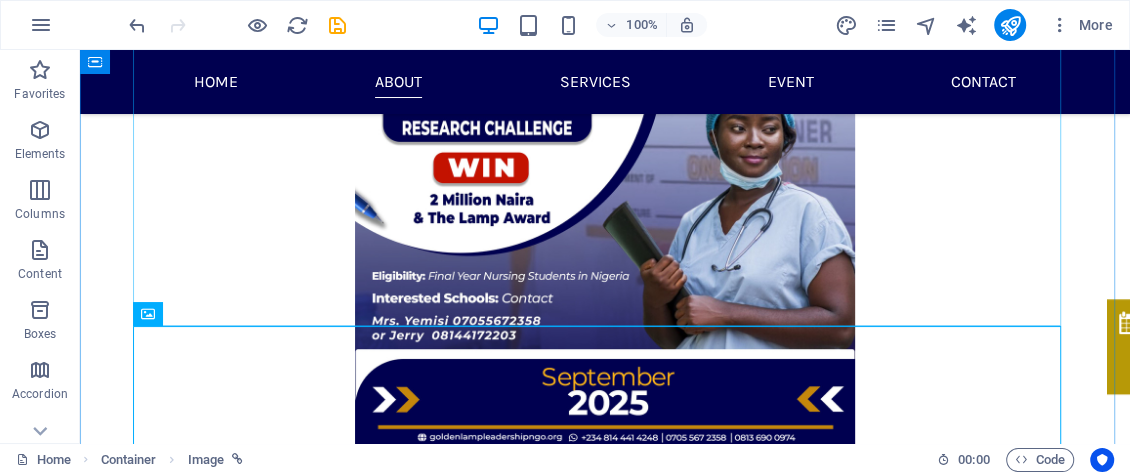 scroll, scrollTop: 2010, scrollLeft: 0, axis: vertical 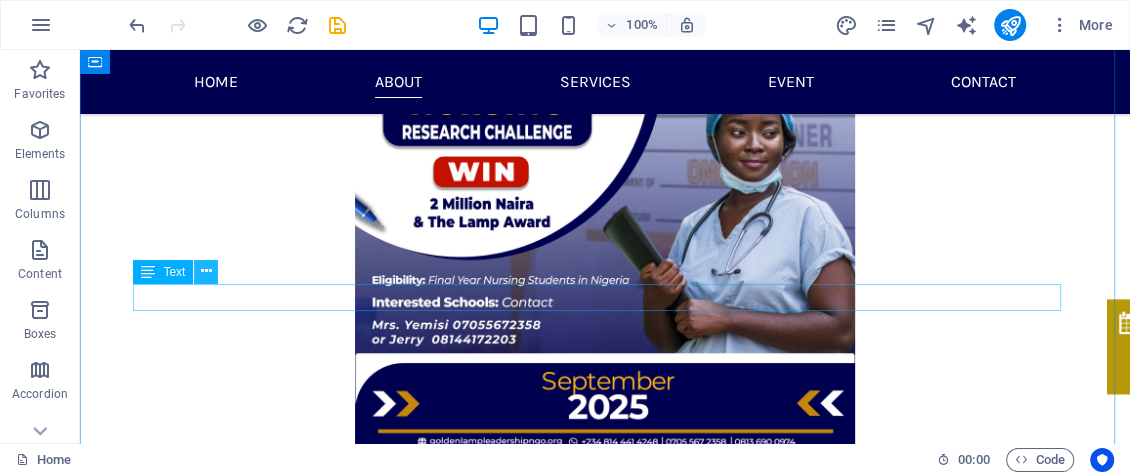 click at bounding box center [206, 271] 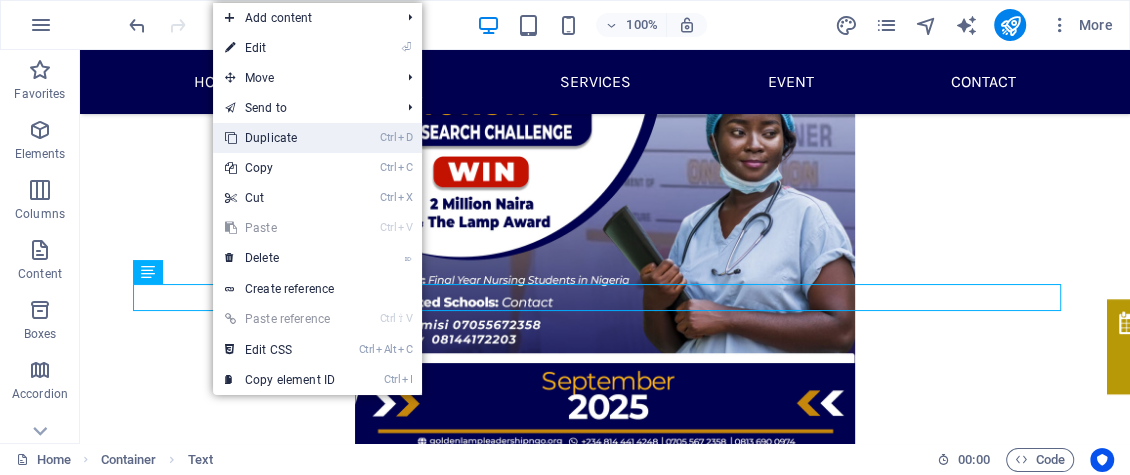 click on "Ctrl D" at bounding box center [396, 138] 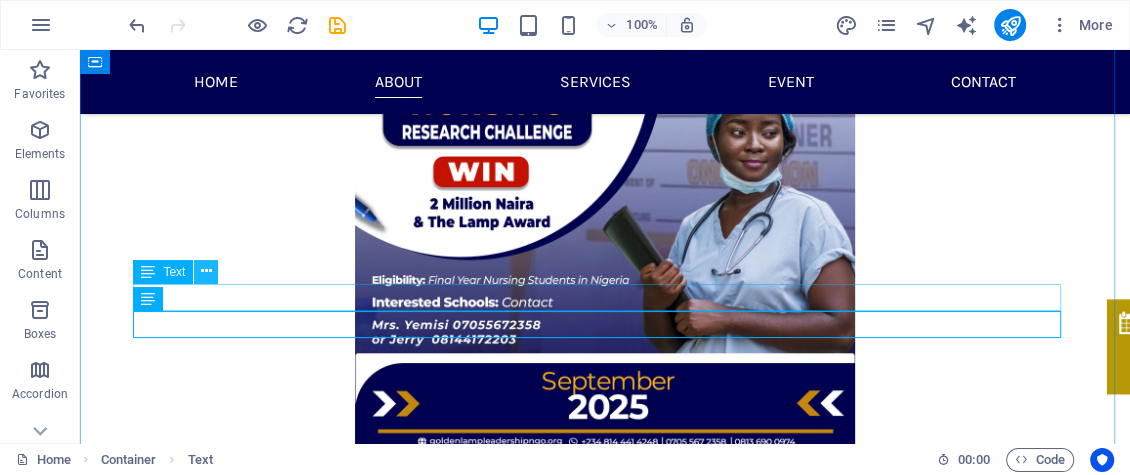 click at bounding box center [206, 271] 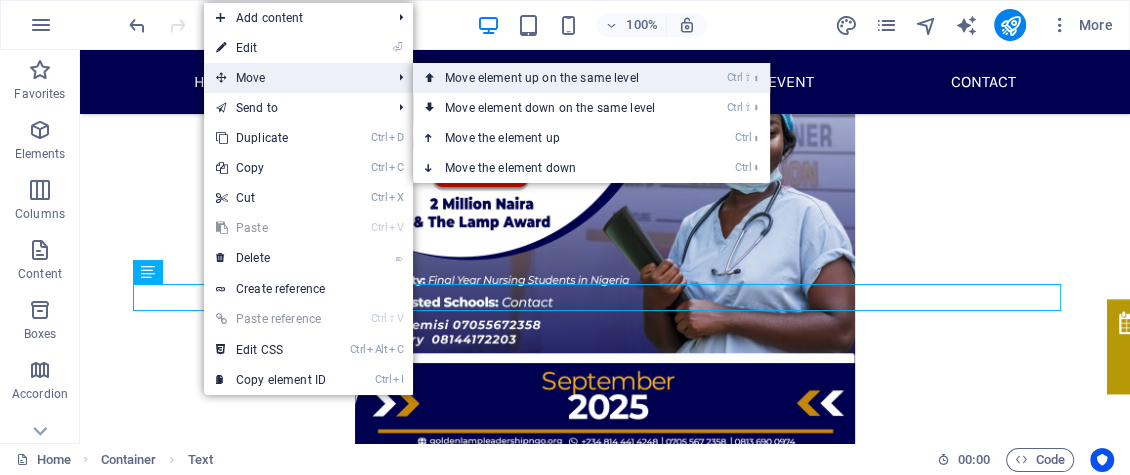 click on "Ctrl ⇧ ⬆  Move element up on the same level" at bounding box center (554, 78) 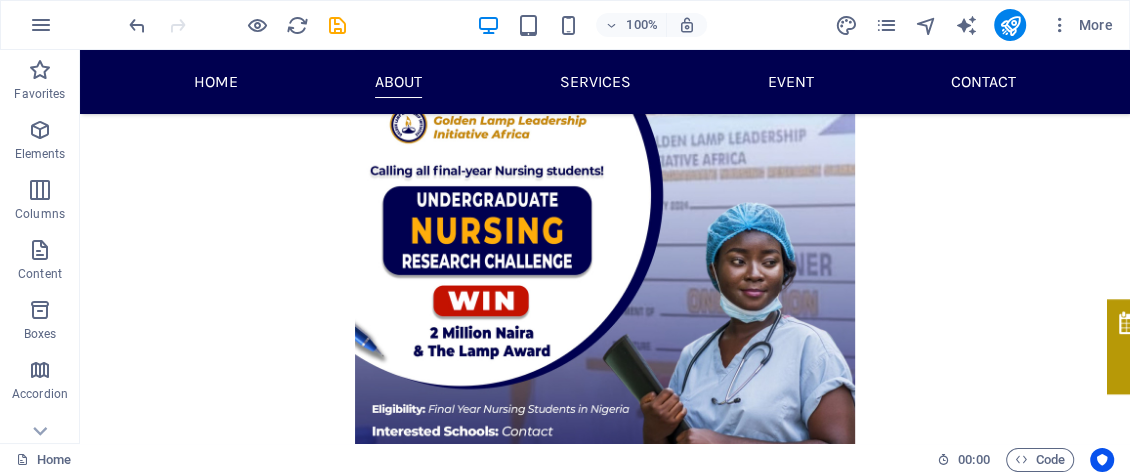 scroll, scrollTop: 2230, scrollLeft: 0, axis: vertical 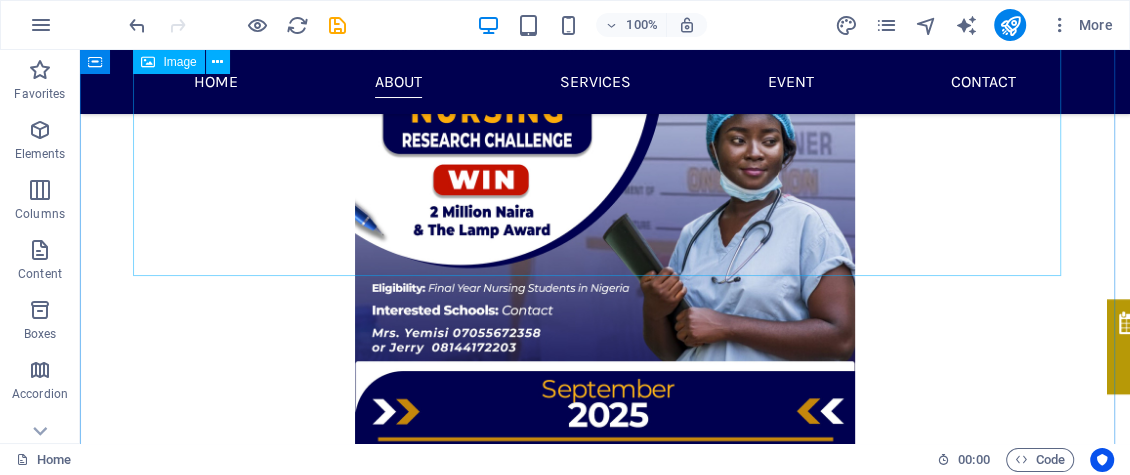 drag, startPoint x: 252, startPoint y: 306, endPoint x: 169, endPoint y: 162, distance: 166.2077 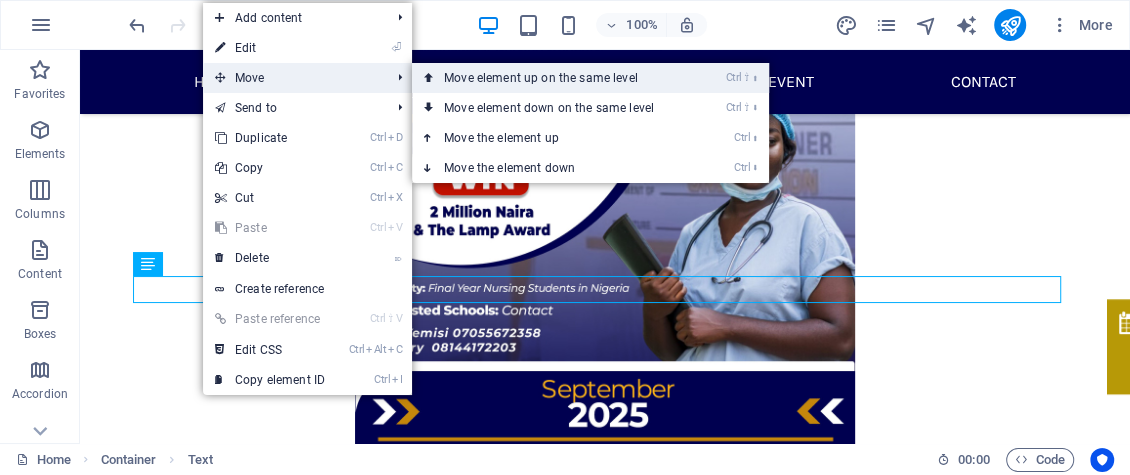 click on "Ctrl ⇧ ⬆  Move element up on the same level" at bounding box center [553, 78] 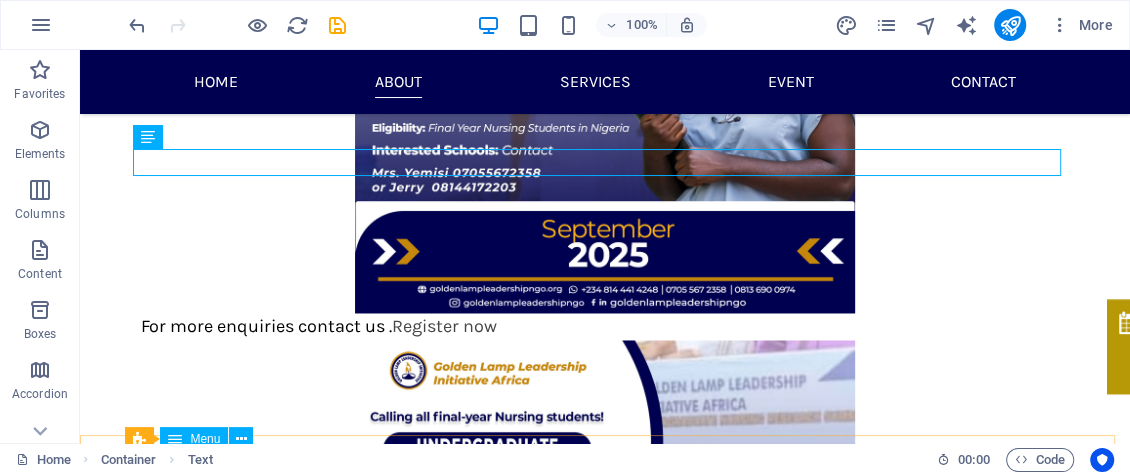 scroll, scrollTop: 1773, scrollLeft: 0, axis: vertical 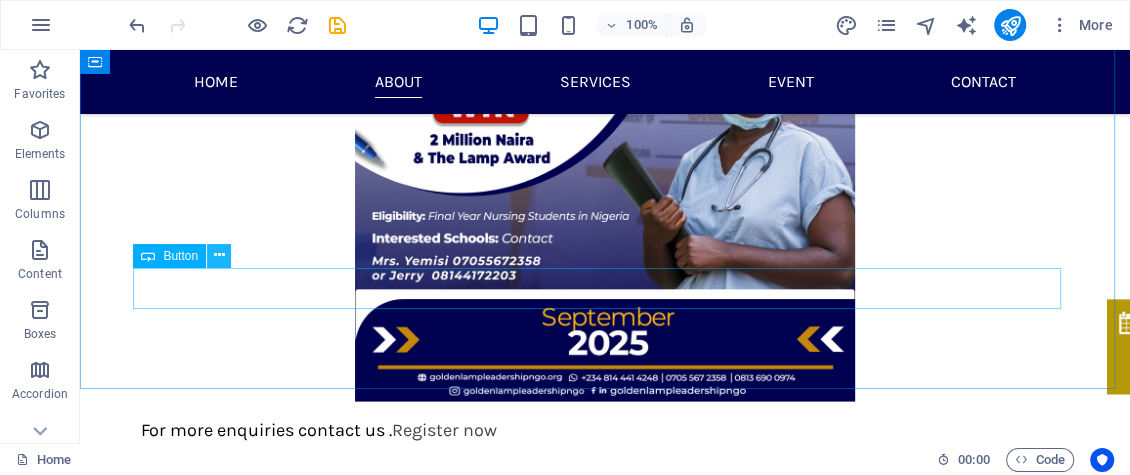 click at bounding box center (219, 255) 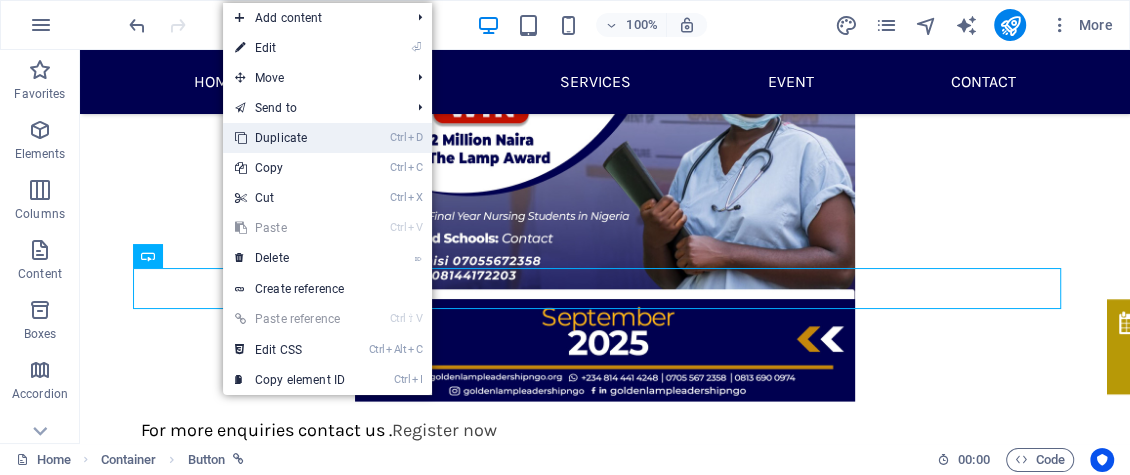 click on "Ctrl D  Duplicate" at bounding box center (290, 138) 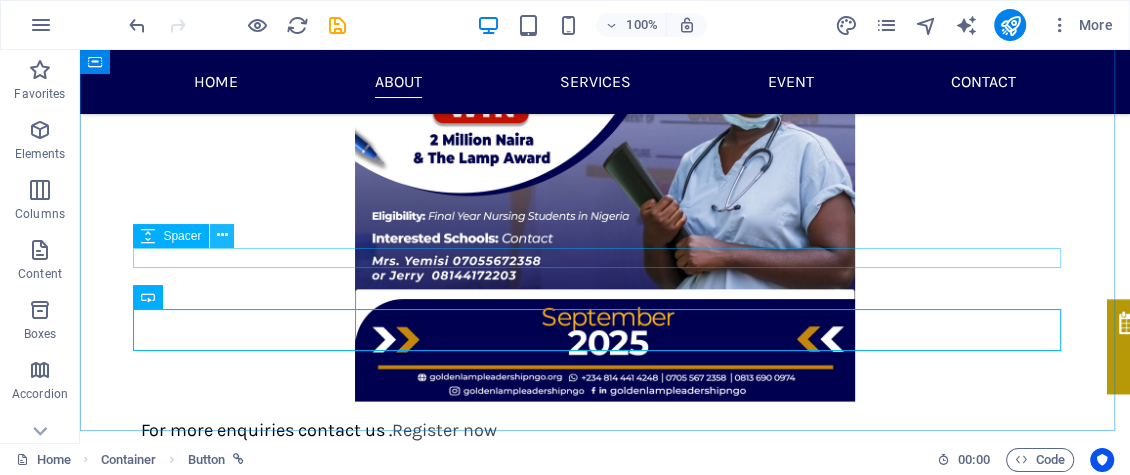click at bounding box center (222, 235) 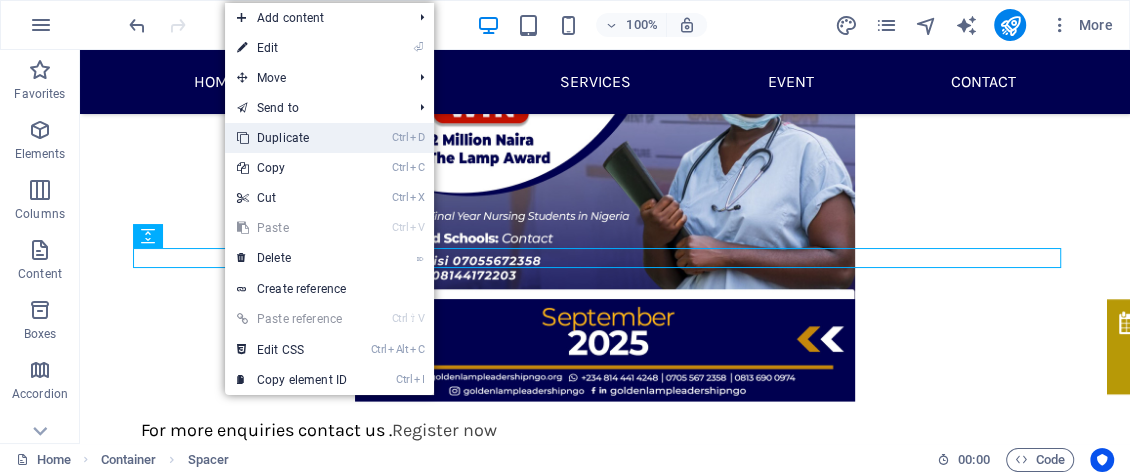 click on "Ctrl D  Duplicate" at bounding box center (292, 138) 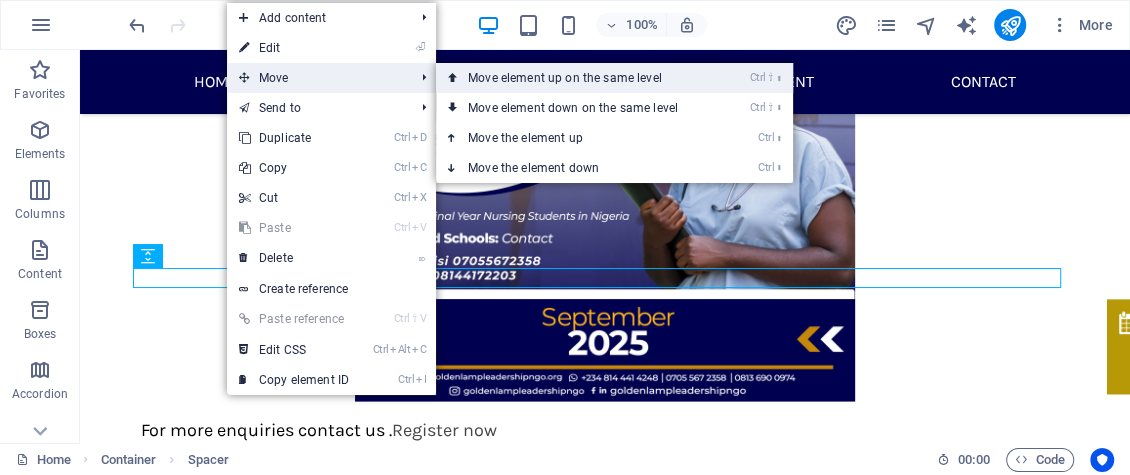 click on "Ctrl ⇧ ⬆  Move element up on the same level" at bounding box center (577, 78) 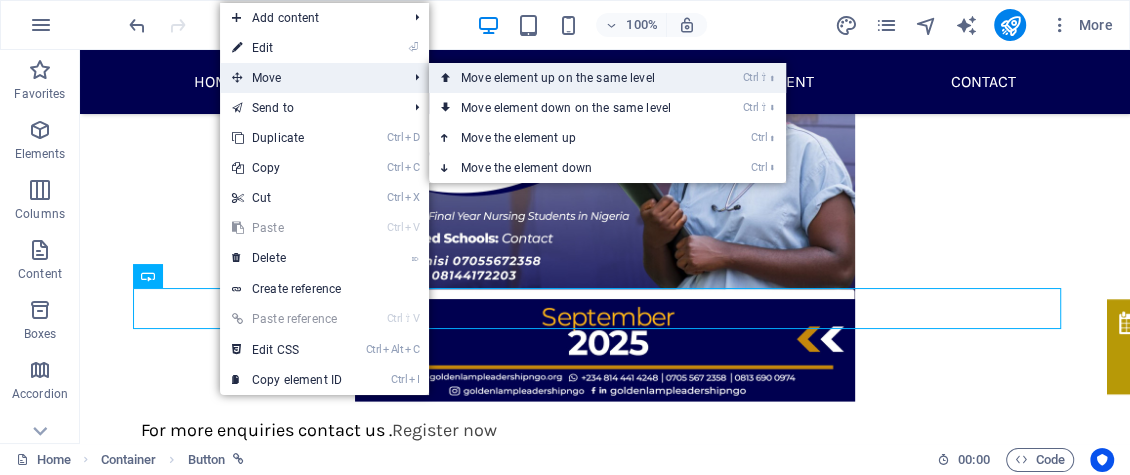 click on "Ctrl ⇧ ⬆  Move element up on the same level" at bounding box center (570, 78) 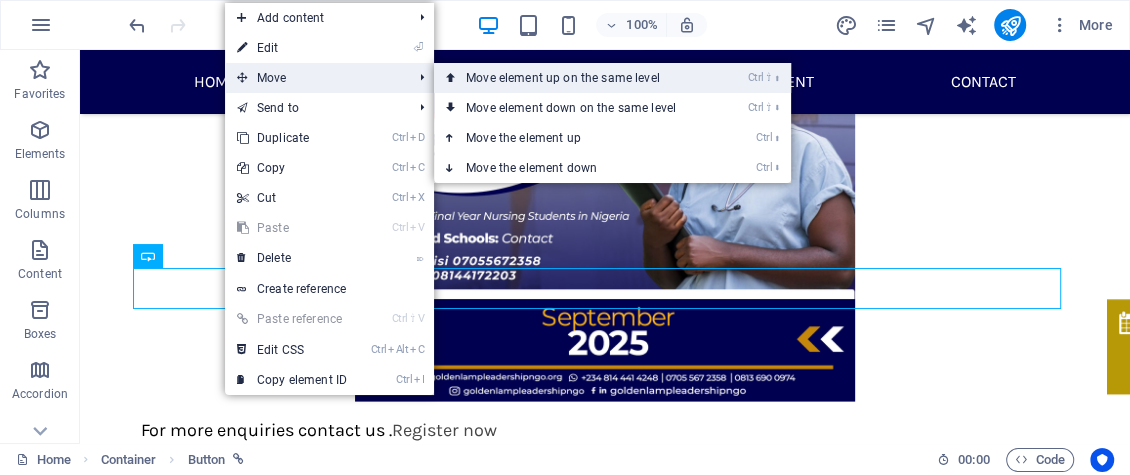 click on "Ctrl ⇧ ⬆  Move element up on the same level" at bounding box center (575, 78) 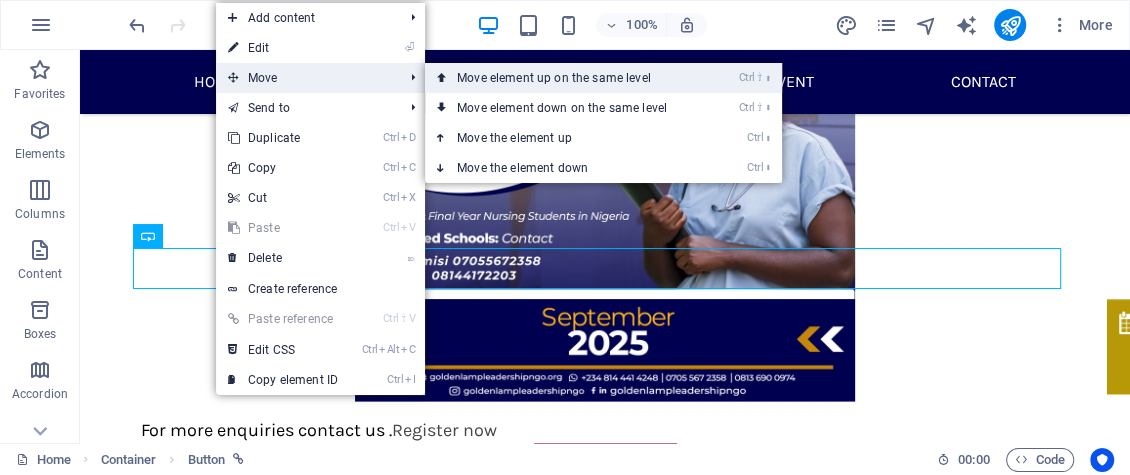click on "Ctrl ⇧ ⬆  Move element up on the same level" at bounding box center [566, 78] 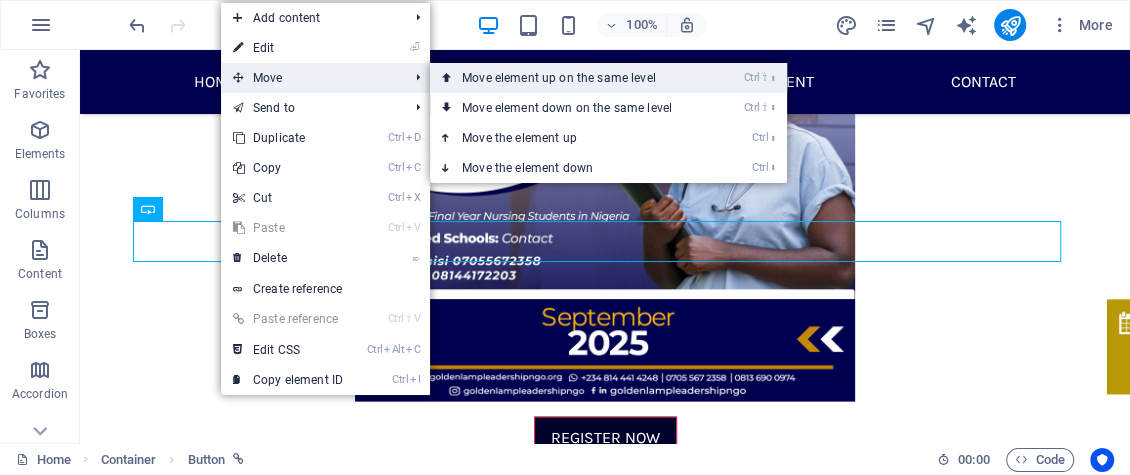 click on "Ctrl ⇧ ⬆  Move element up on the same level" at bounding box center (571, 78) 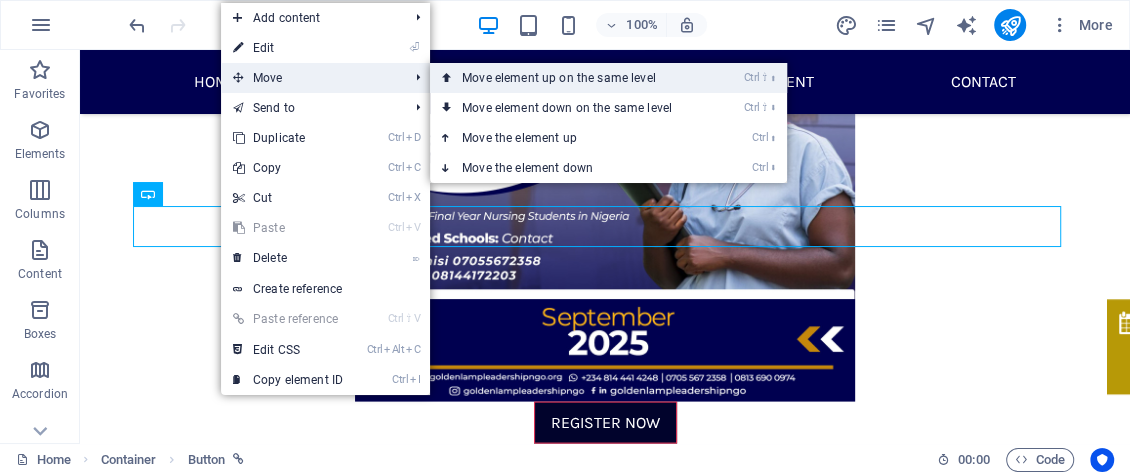 click on "Ctrl ⇧ ⬆  Move element up on the same level" at bounding box center [571, 78] 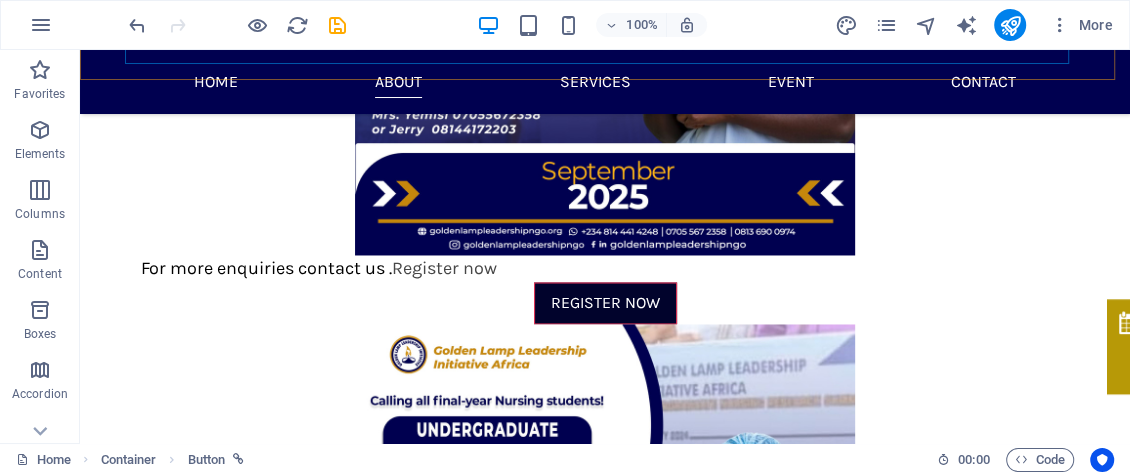 scroll, scrollTop: 1808, scrollLeft: 0, axis: vertical 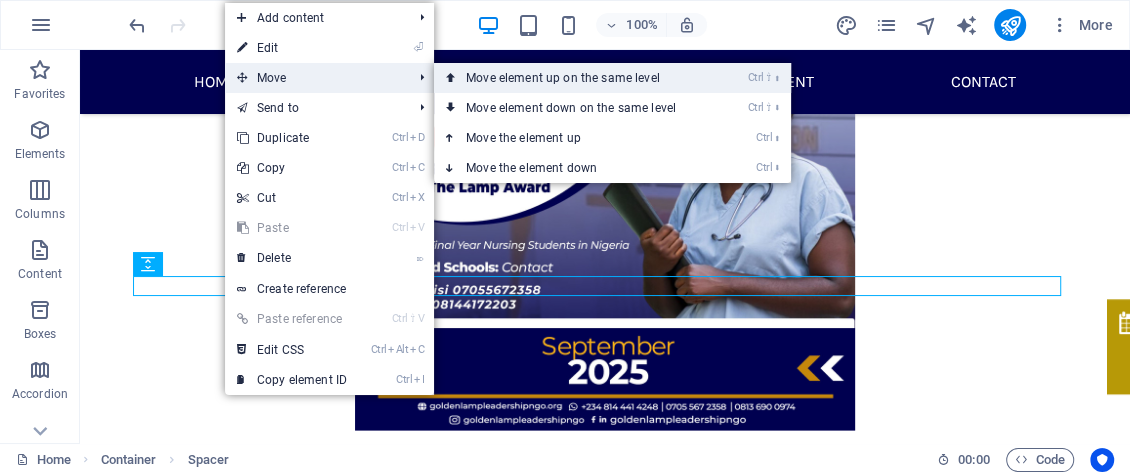 click on "Ctrl ⇧ ⬆  Move element up on the same level" at bounding box center (575, 78) 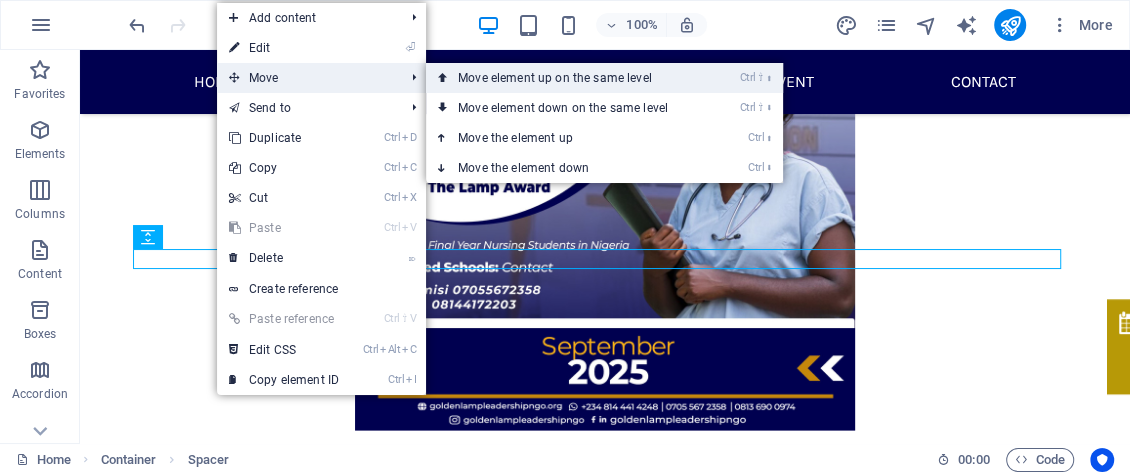 click on "Ctrl ⇧ ⬆  Move element up on the same level" at bounding box center [567, 78] 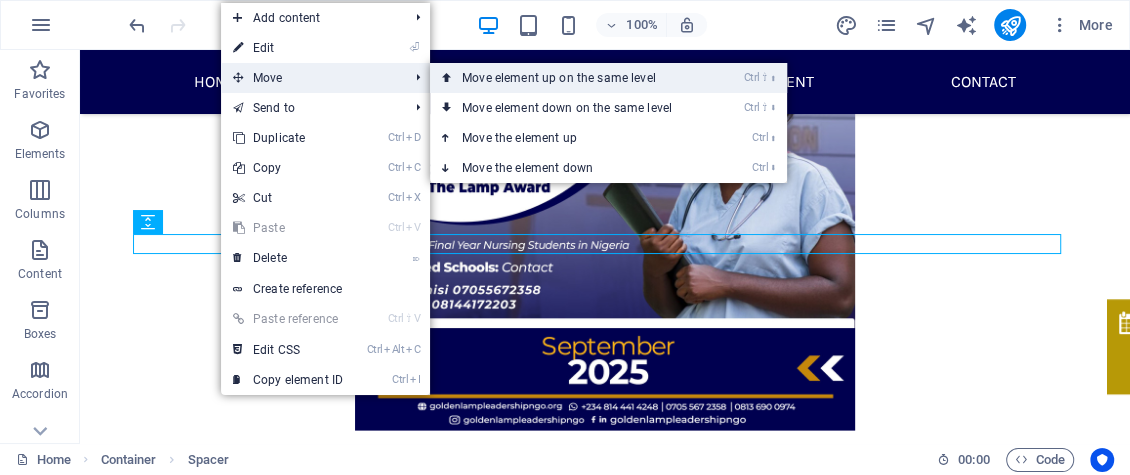 click on "Ctrl ⇧ ⬆  Move element up on the same level" at bounding box center [571, 78] 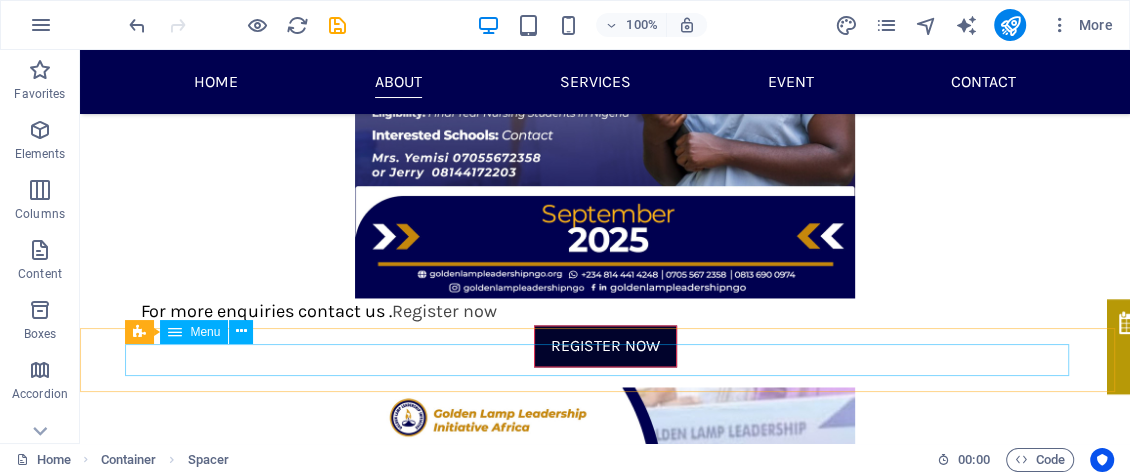 scroll, scrollTop: 1838, scrollLeft: 0, axis: vertical 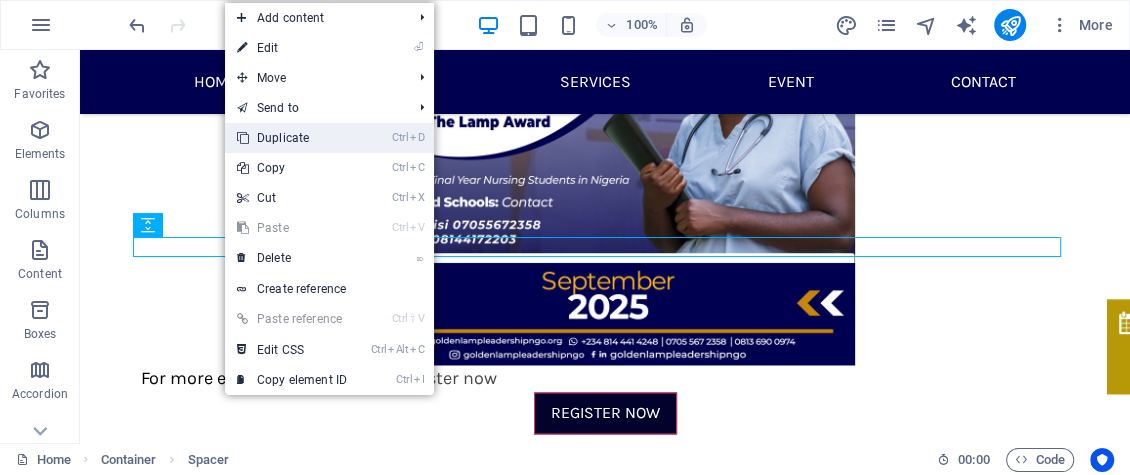 click on "Ctrl D  Duplicate" at bounding box center (292, 138) 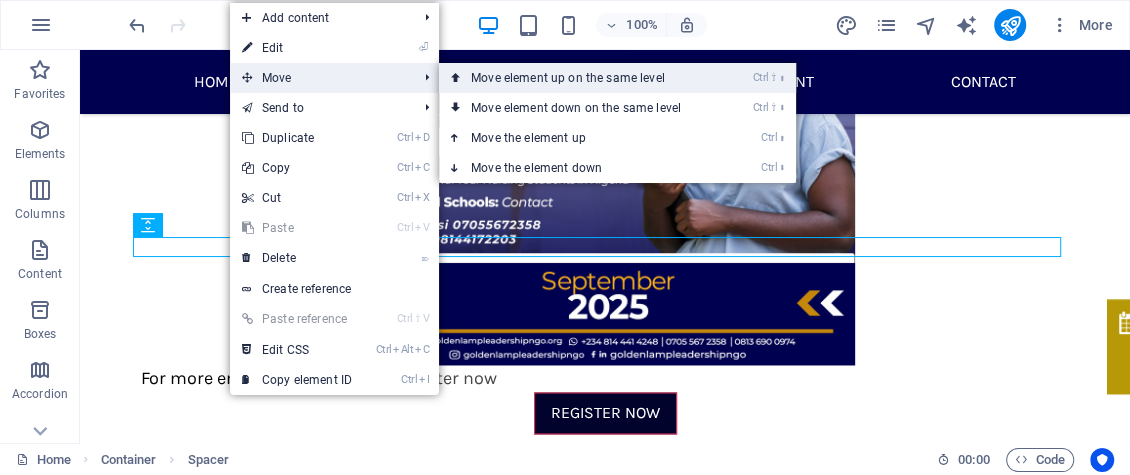 click on "Ctrl ⇧ ⬆  Move element up on the same level" at bounding box center [580, 78] 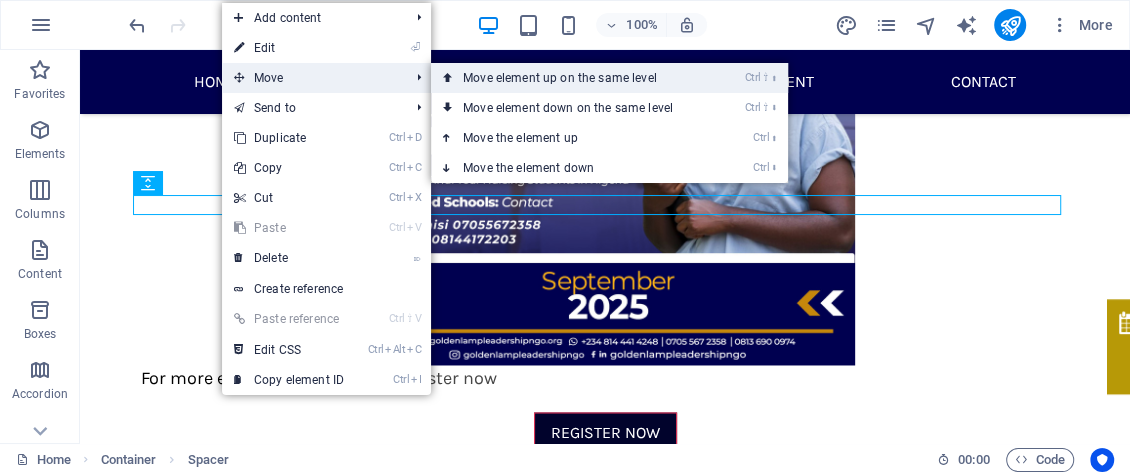 click on "Ctrl ⇧ ⬆  Move element up on the same level" at bounding box center [572, 78] 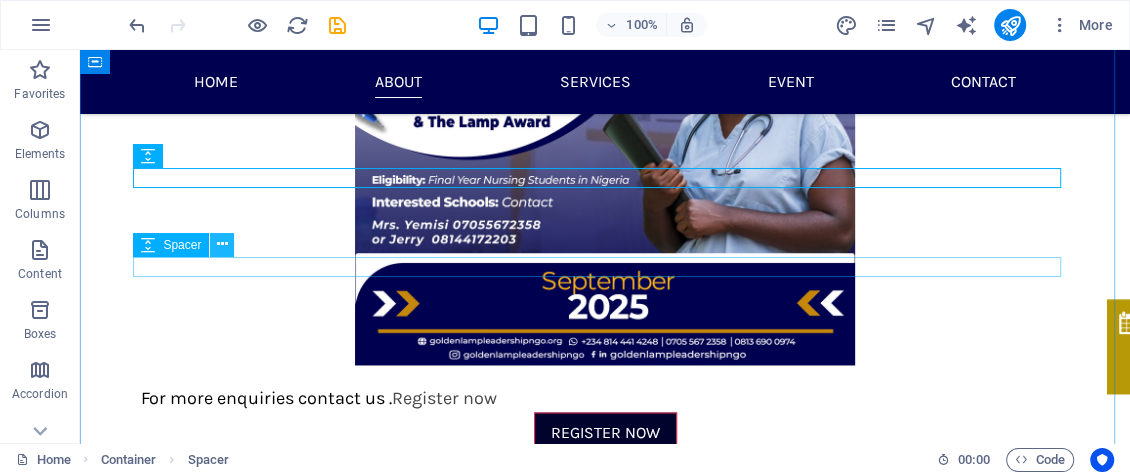 click at bounding box center (222, 244) 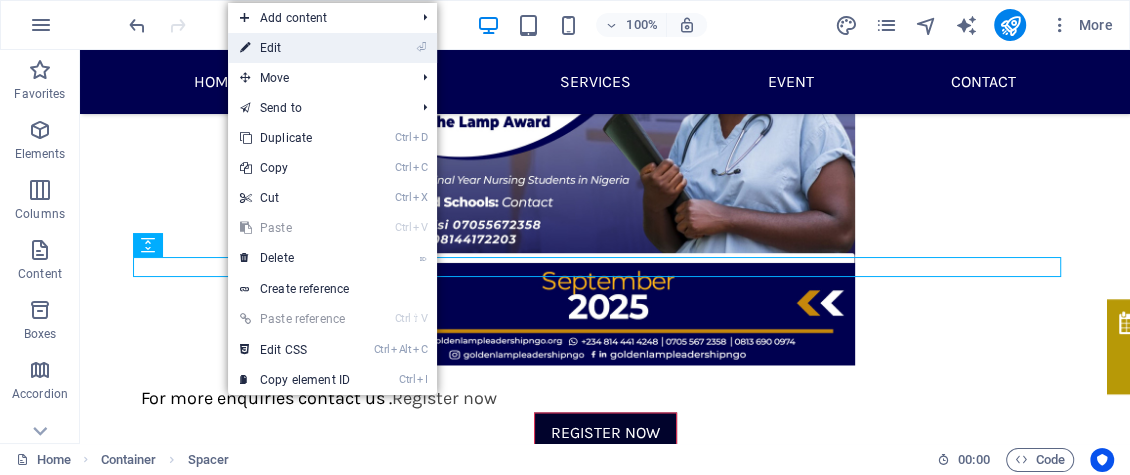click on "⏎  Edit" at bounding box center (295, 48) 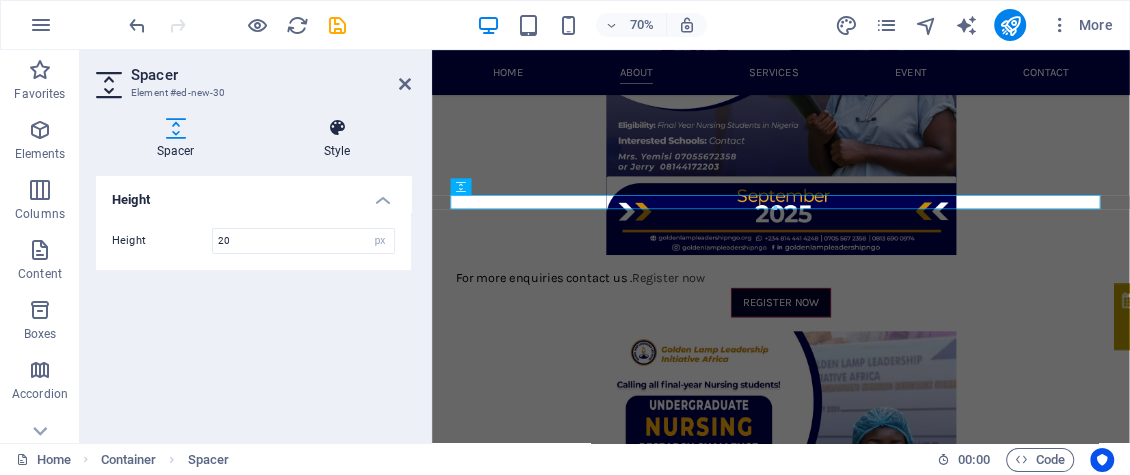 scroll, scrollTop: 1816, scrollLeft: 0, axis: vertical 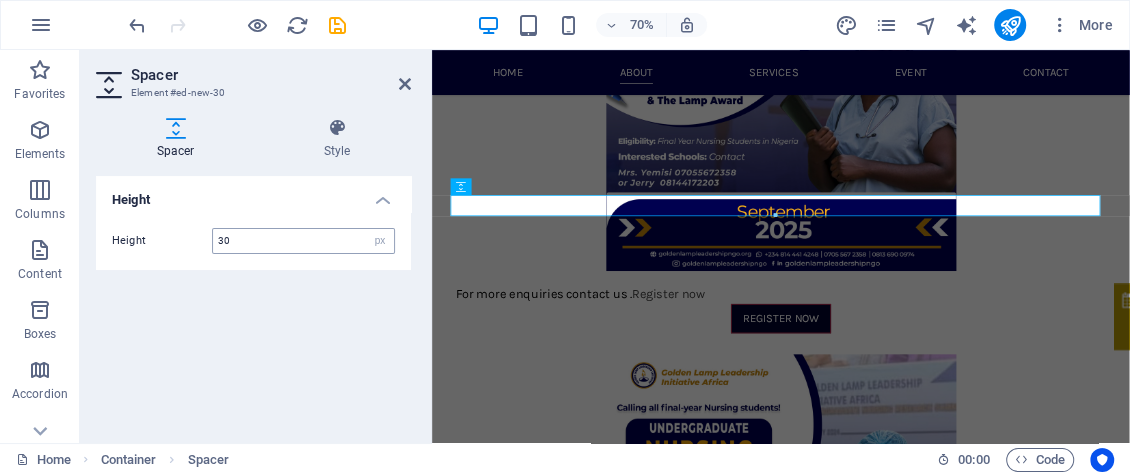 type on "30" 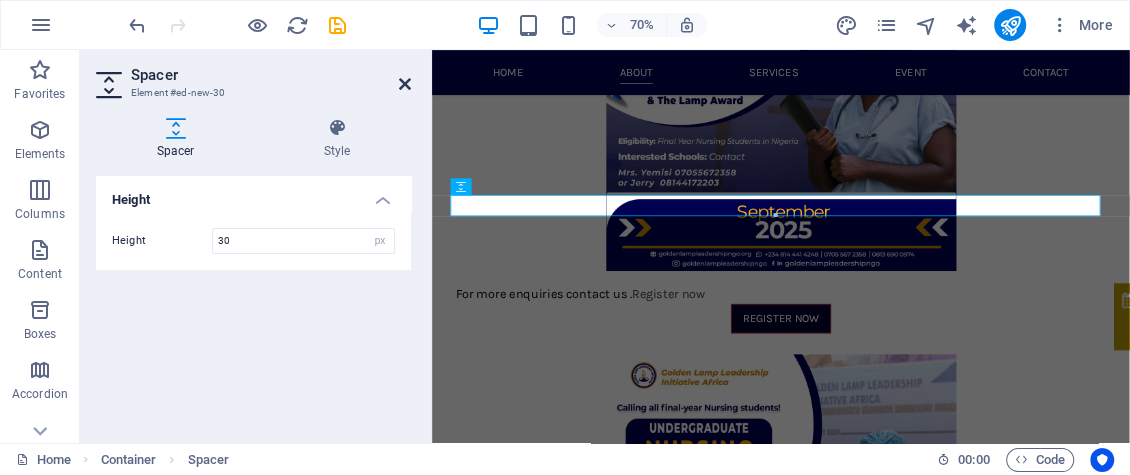 click at bounding box center (405, 84) 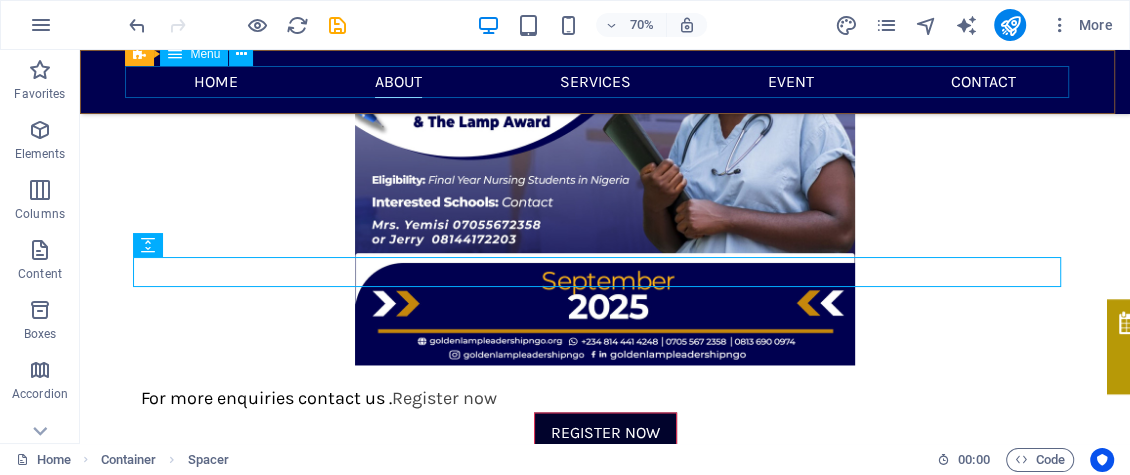 scroll, scrollTop: 1838, scrollLeft: 0, axis: vertical 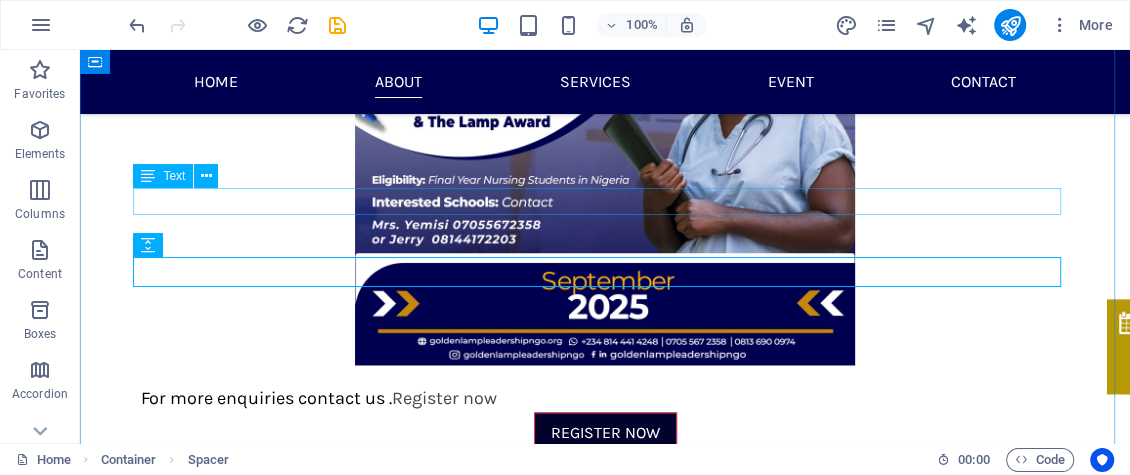 click on "For more enquiries contact us .  Register now" at bounding box center (605, 398) 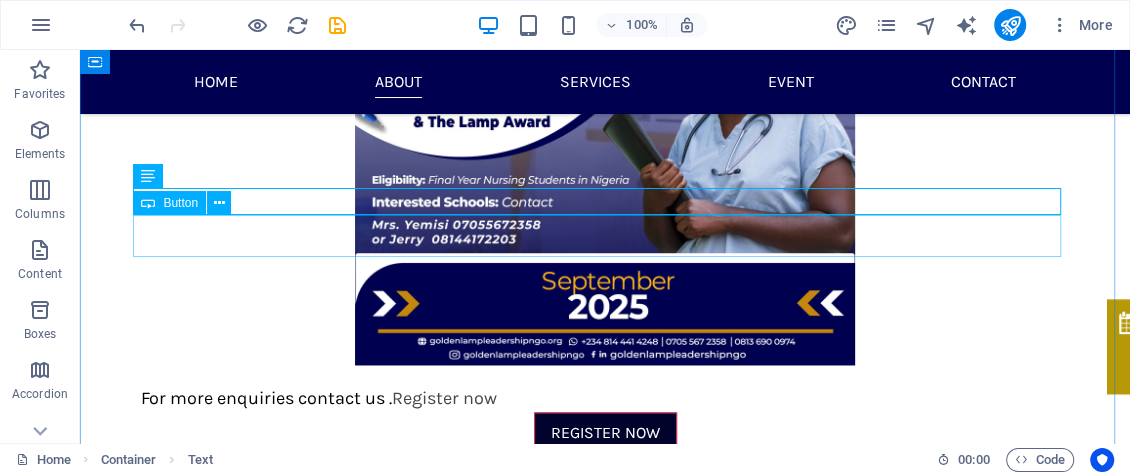 click on "Register now" at bounding box center [605, 433] 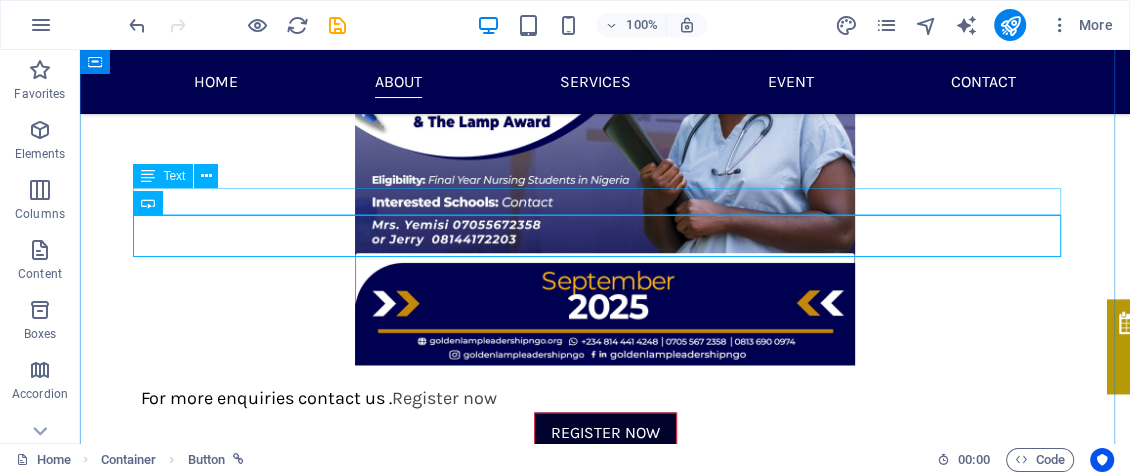 click on "For more enquiries contact us .  Register now" at bounding box center (605, 398) 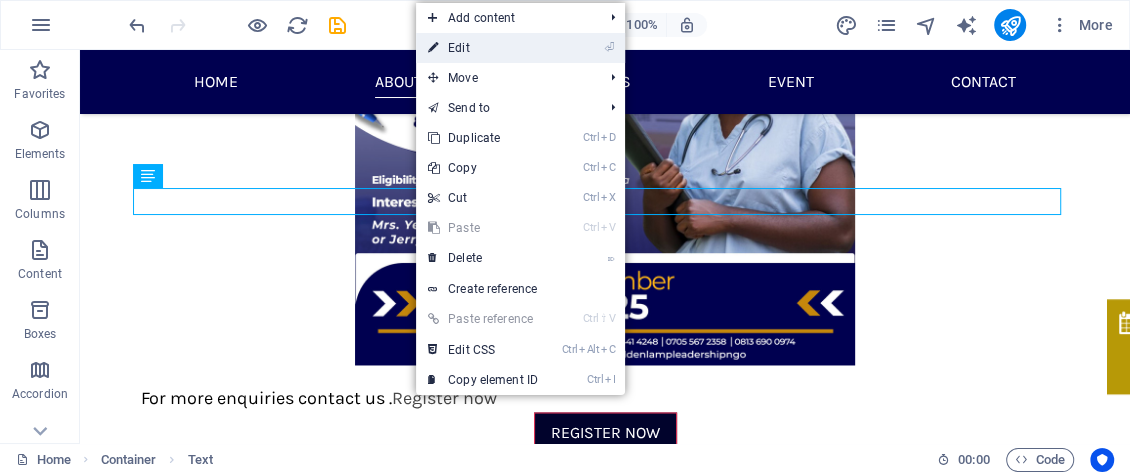 click on "⏎  Edit" at bounding box center (483, 48) 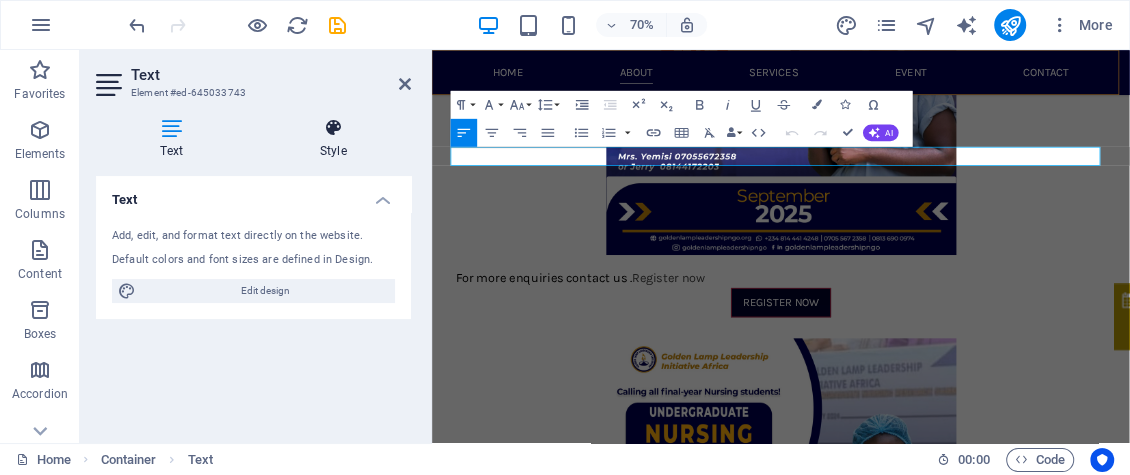 scroll, scrollTop: 1817, scrollLeft: 0, axis: vertical 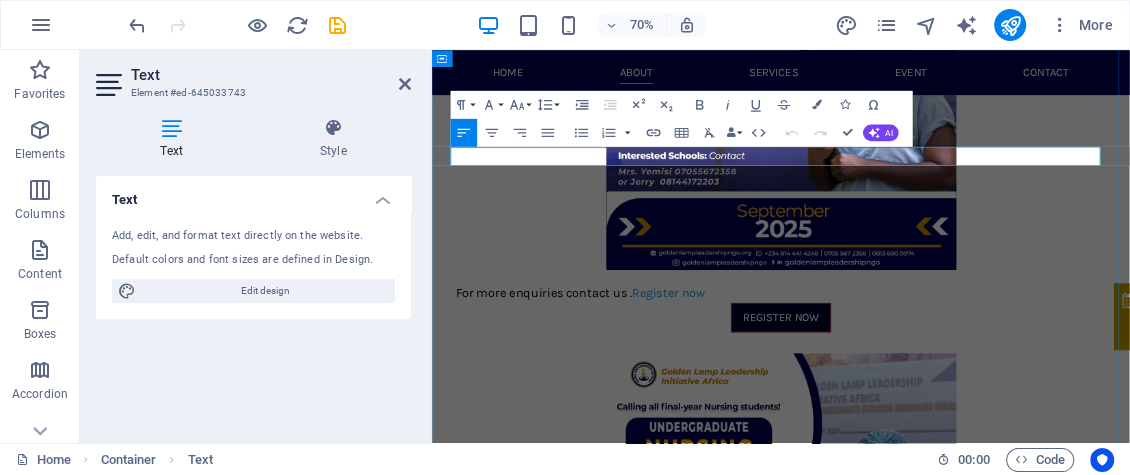 click on "Register now" at bounding box center (770, 397) 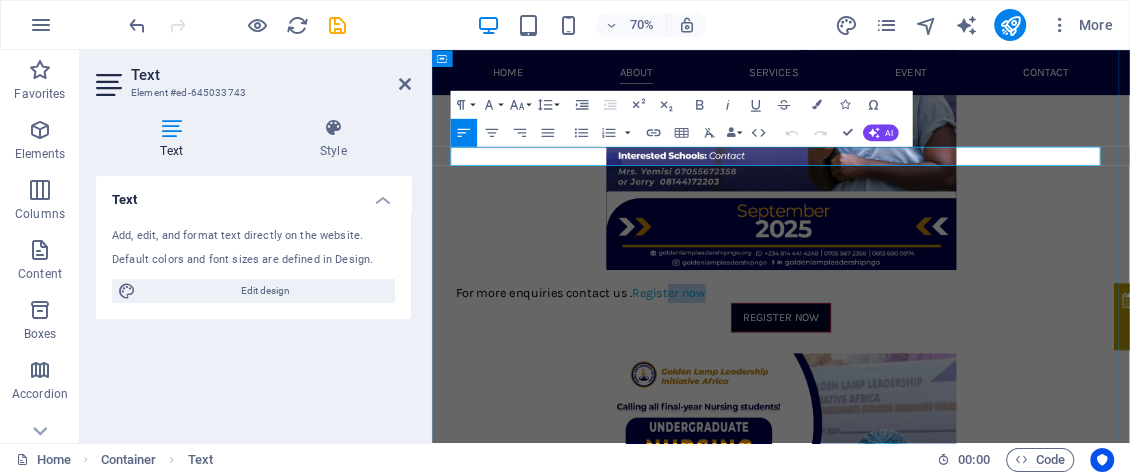 drag, startPoint x: 825, startPoint y: 201, endPoint x: 765, endPoint y: 207, distance: 60.299255 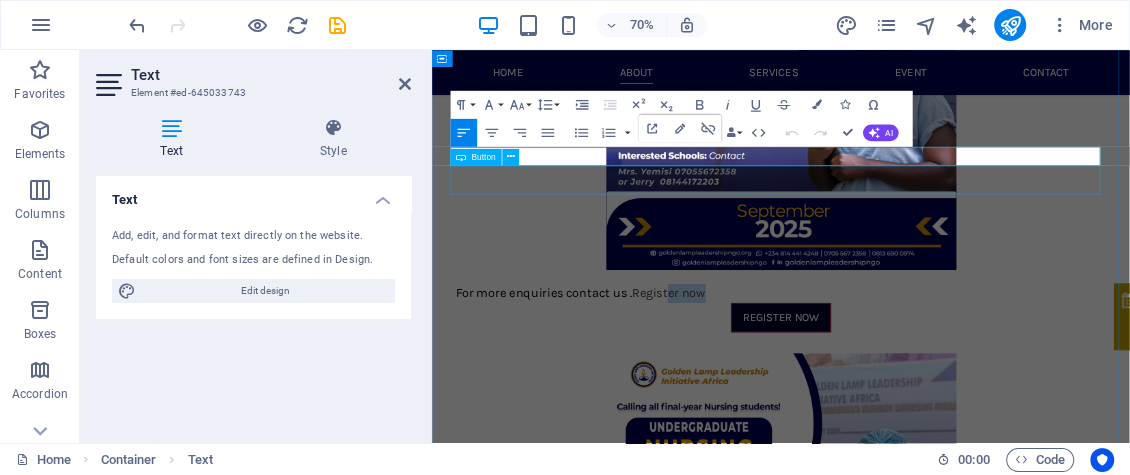 click on "Register now" at bounding box center [931, 432] 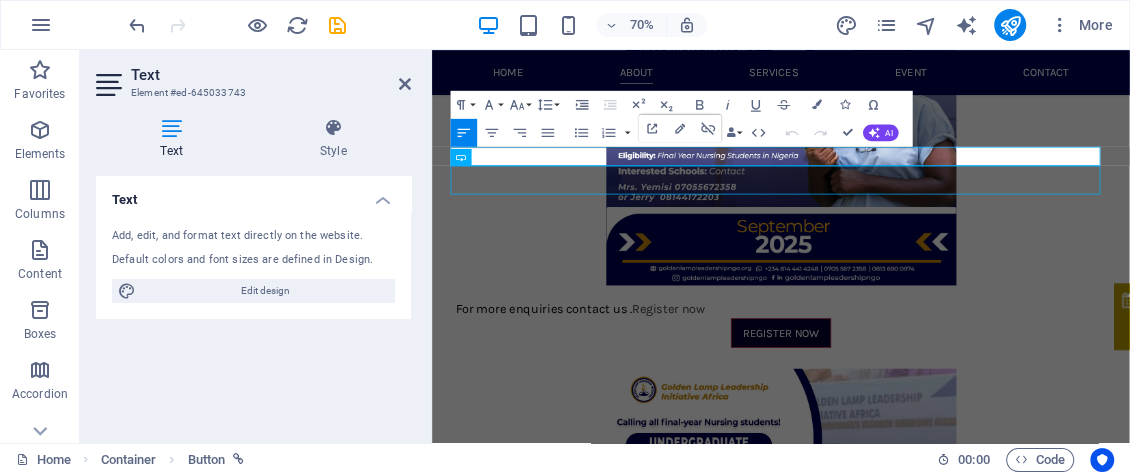 scroll, scrollTop: 1839, scrollLeft: 0, axis: vertical 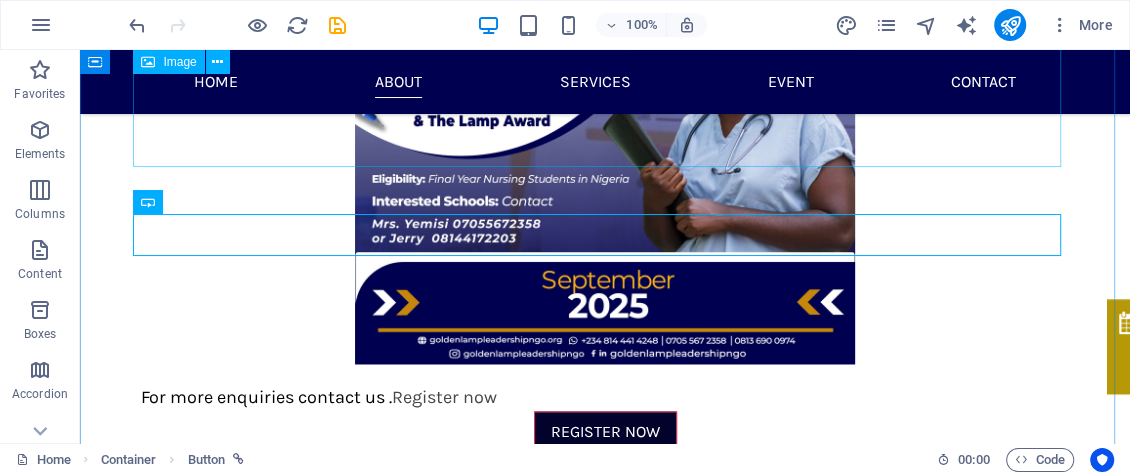 click at bounding box center (605, 114) 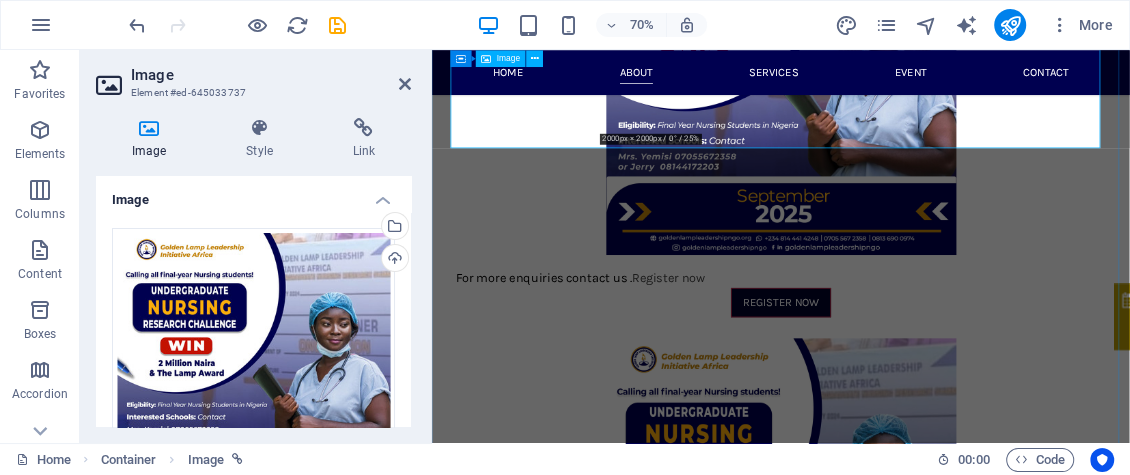 scroll, scrollTop: 1817, scrollLeft: 0, axis: vertical 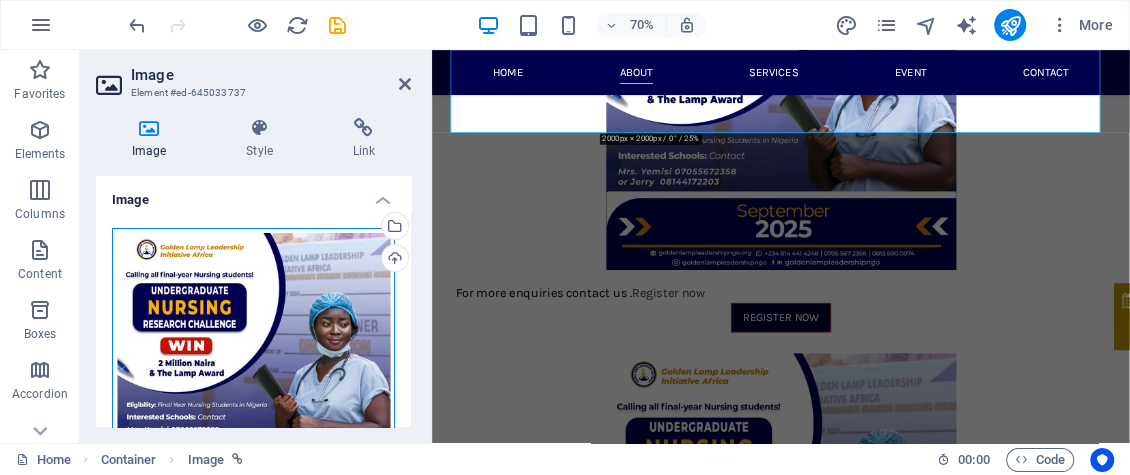click on "Drag files here, click to choose files or select files from Files or our free stock photos & videos" at bounding box center (253, 369) 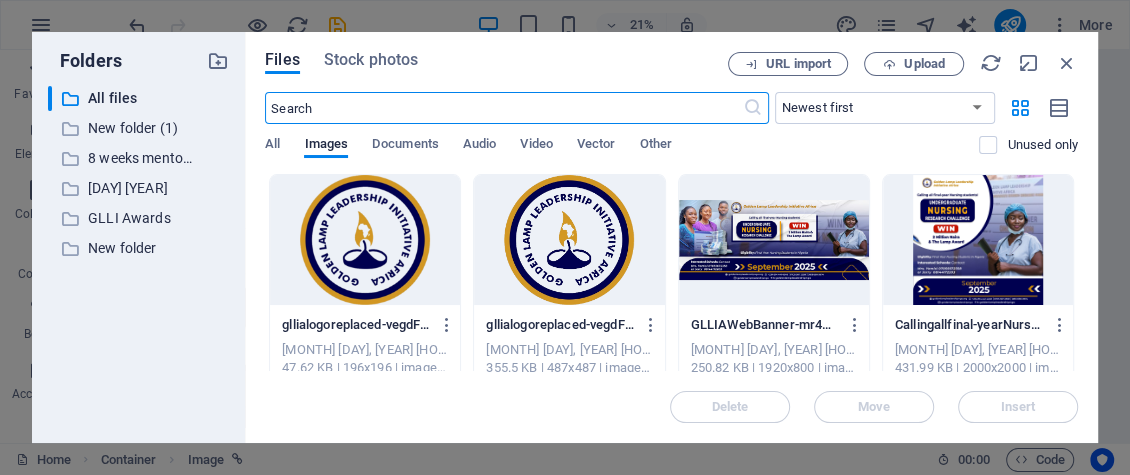 scroll, scrollTop: 1809, scrollLeft: 0, axis: vertical 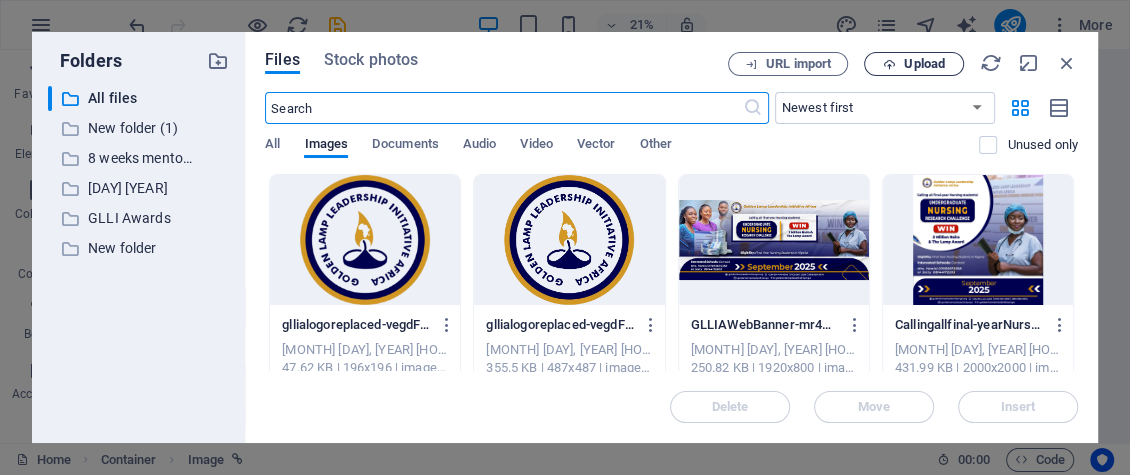 click on "Upload" at bounding box center [924, 64] 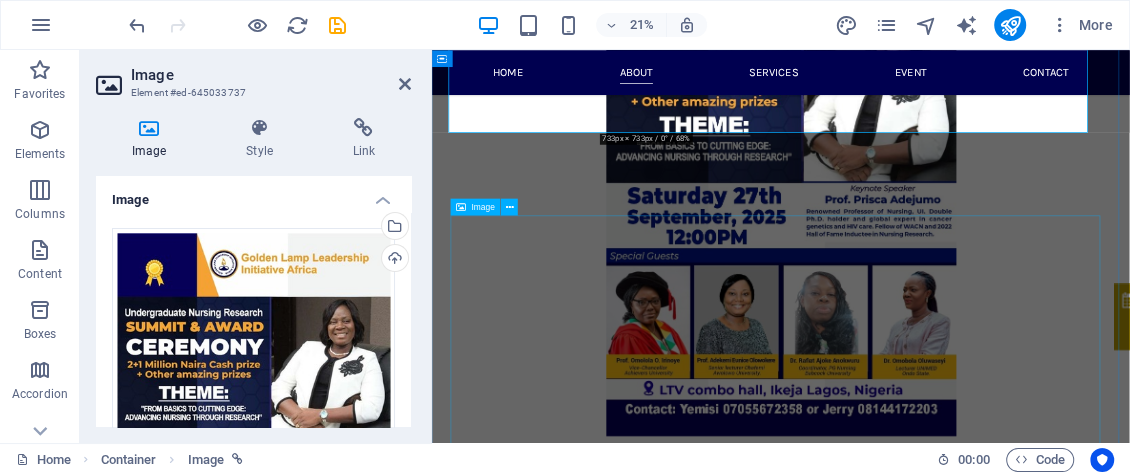 scroll, scrollTop: 1817, scrollLeft: 0, axis: vertical 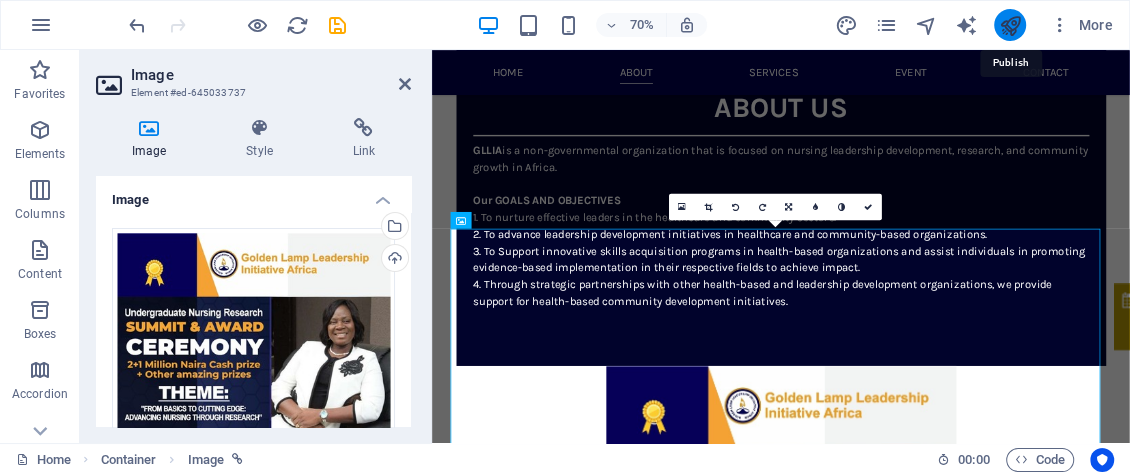 click at bounding box center (1009, 25) 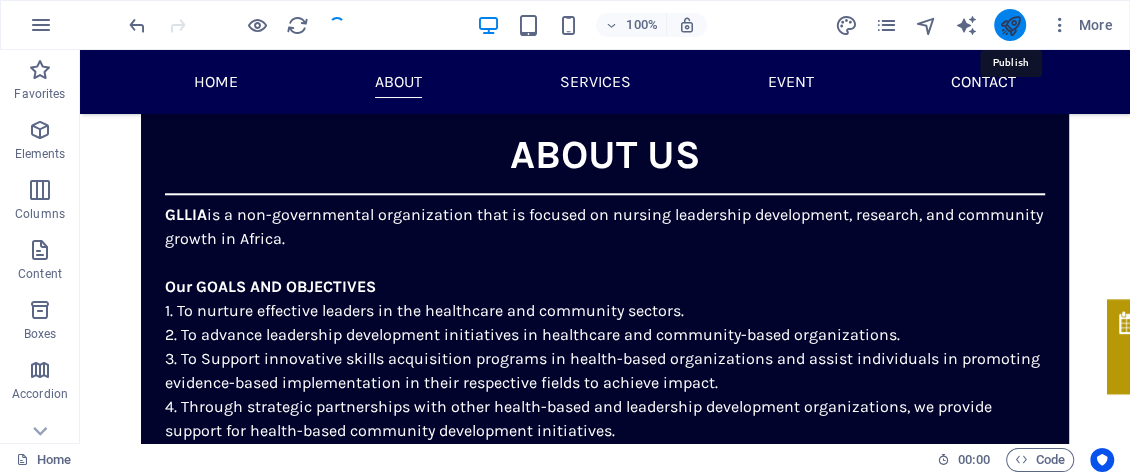 scroll, scrollTop: 1202, scrollLeft: 0, axis: vertical 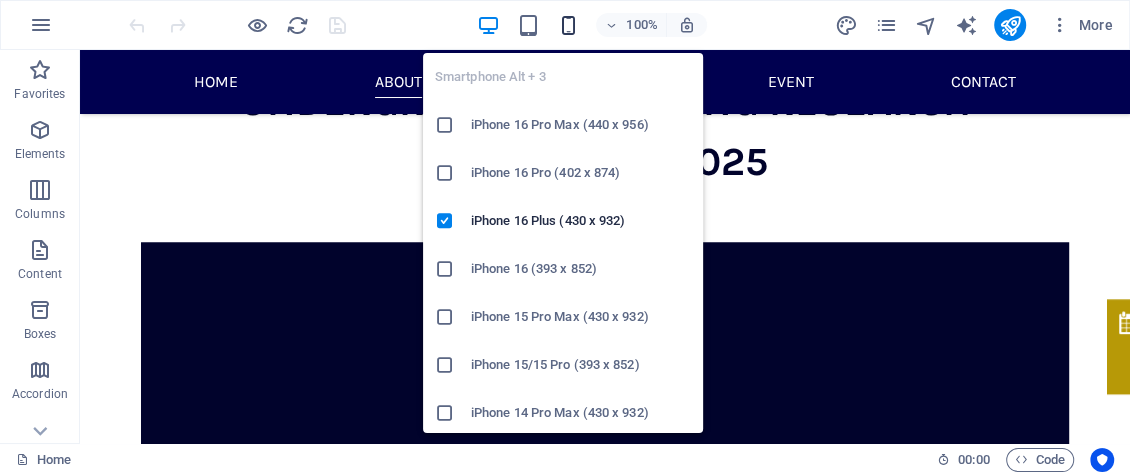 click at bounding box center (567, 25) 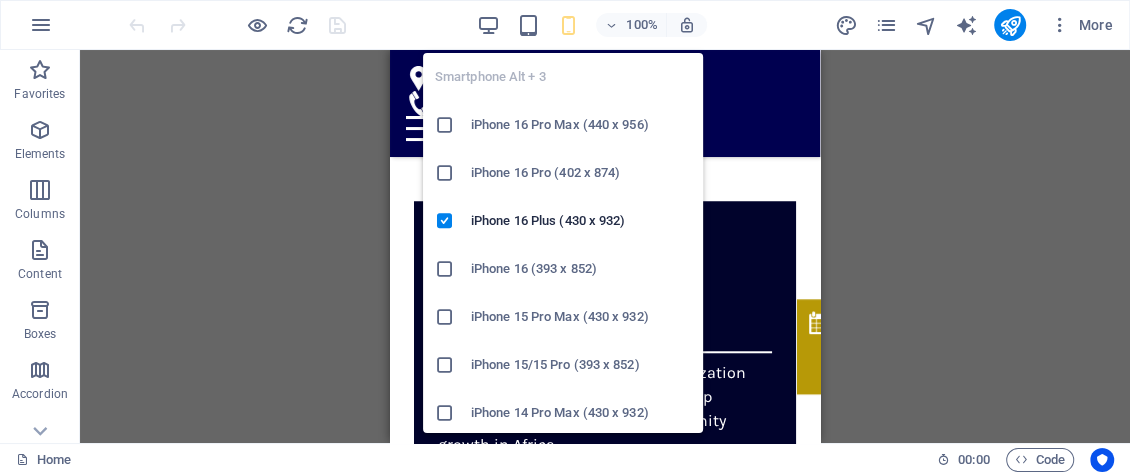 scroll, scrollTop: 676, scrollLeft: 0, axis: vertical 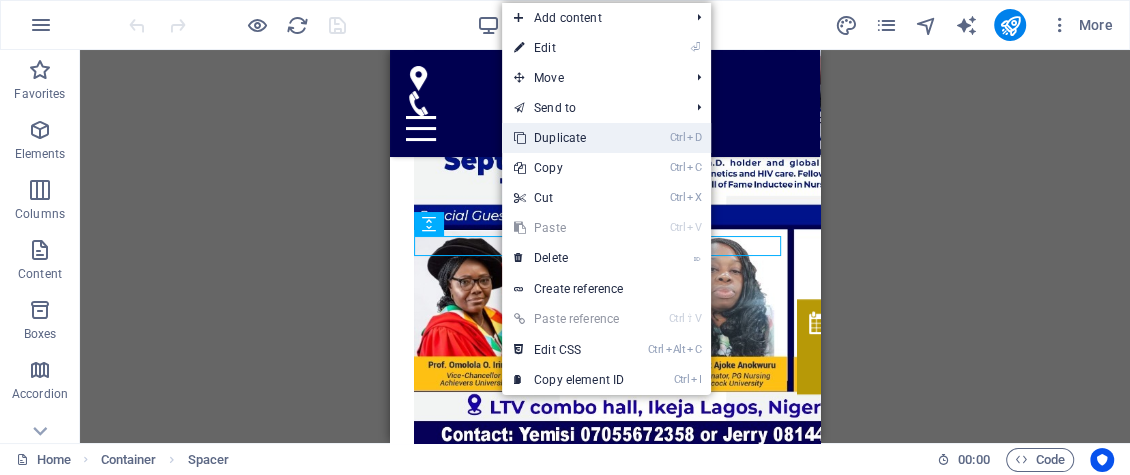 click on "Ctrl D  Duplicate" at bounding box center (569, 138) 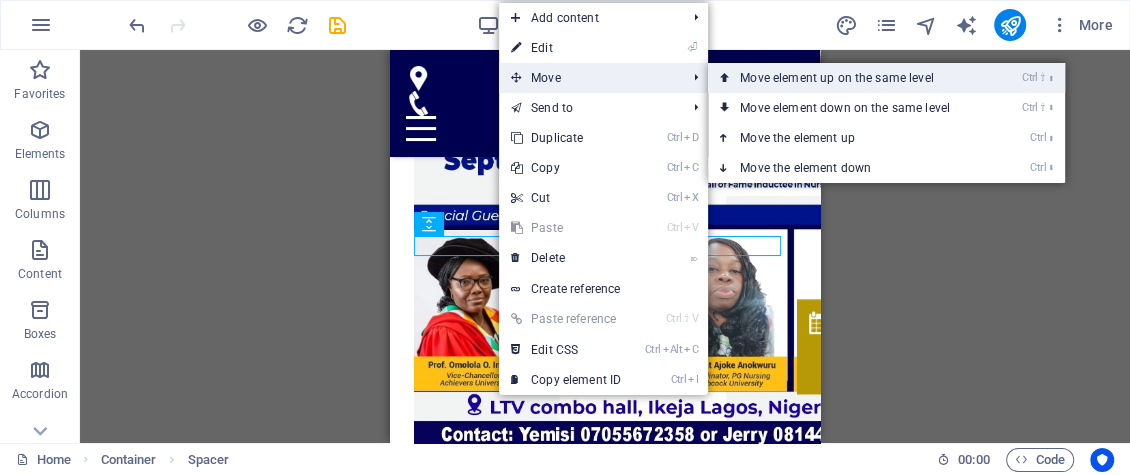 click on "Ctrl ⇧ ⬆  Move element up on the same level" at bounding box center [849, 78] 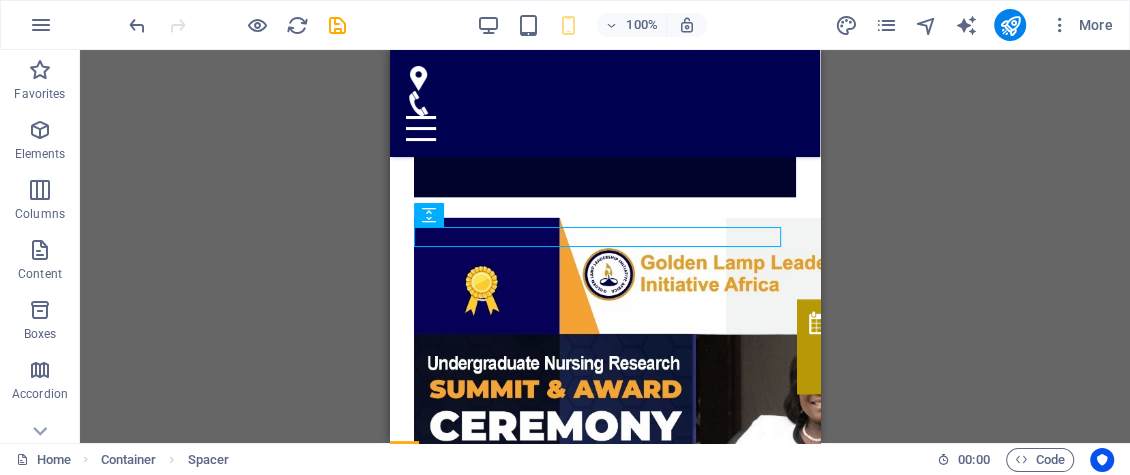 scroll, scrollTop: 1311, scrollLeft: 0, axis: vertical 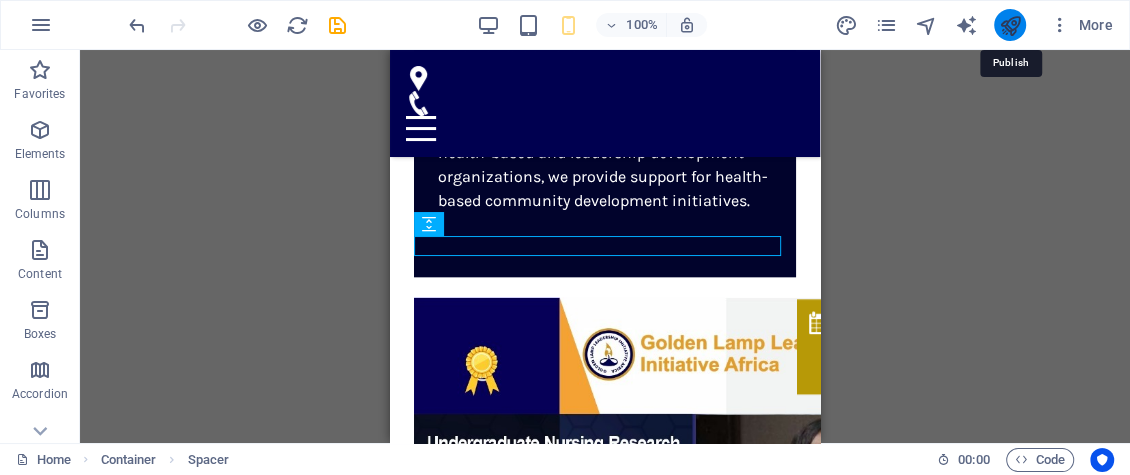 click at bounding box center (1009, 25) 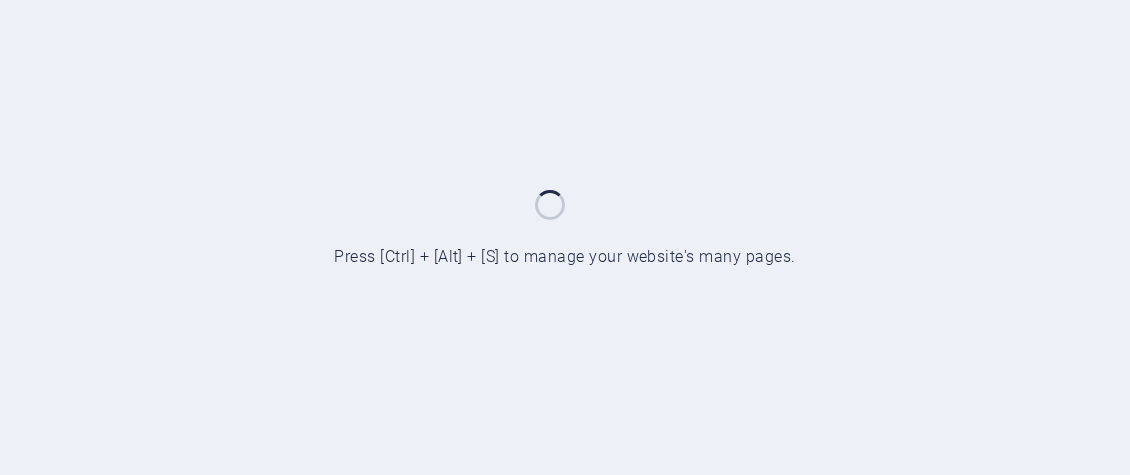 scroll, scrollTop: 0, scrollLeft: 0, axis: both 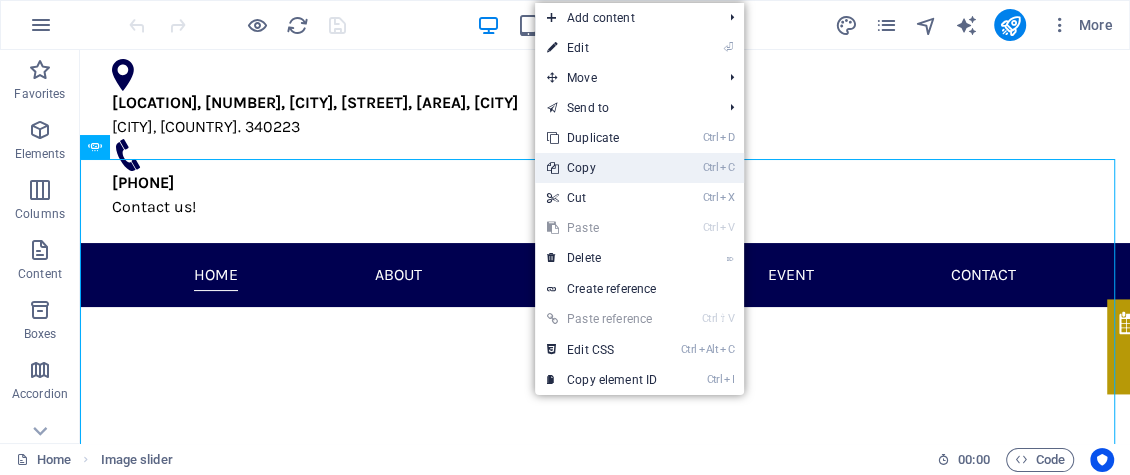 click on "Ctrl C  Copy" at bounding box center (602, 168) 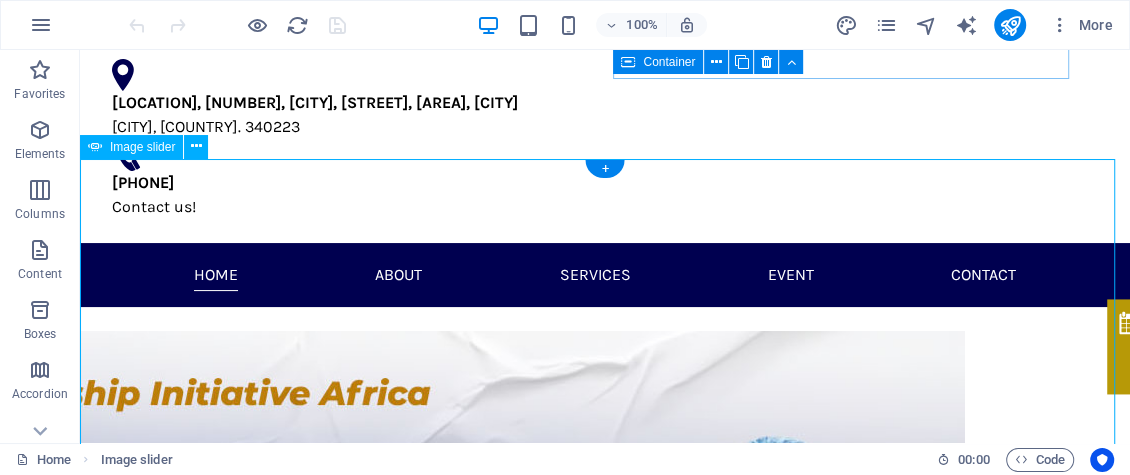click at bounding box center [-438, 1469] 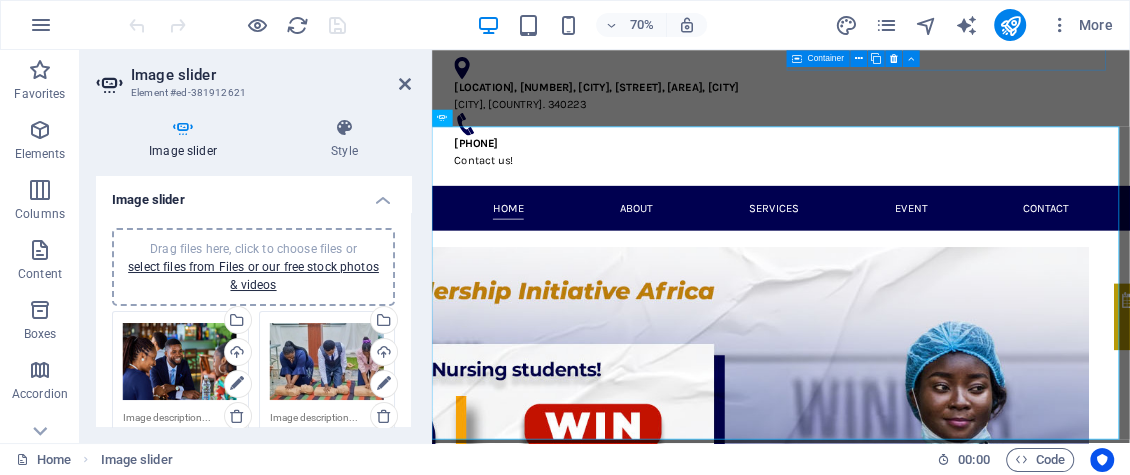 click on "Drag files here, click to choose files or select files from Files or our free stock photos & videos" at bounding box center [180, 362] 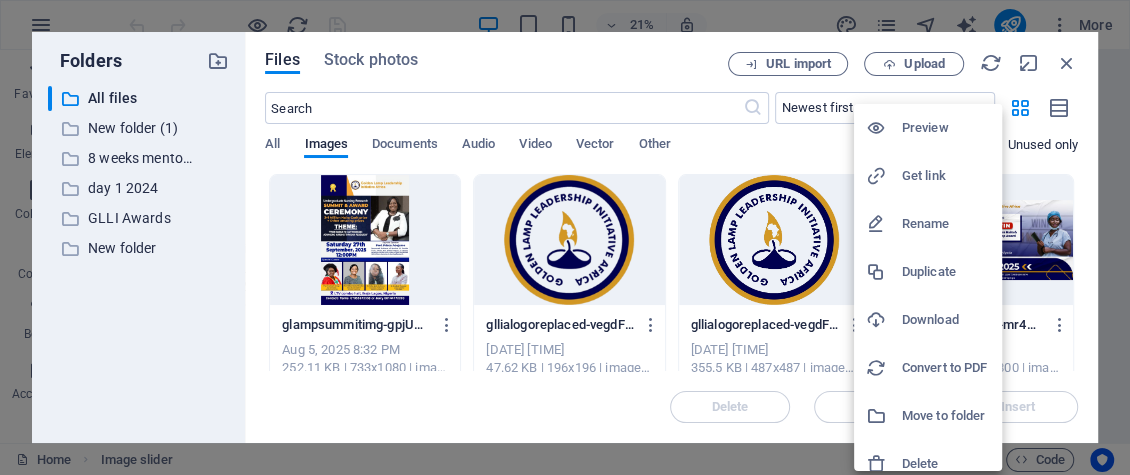 click on "Download" at bounding box center [946, 320] 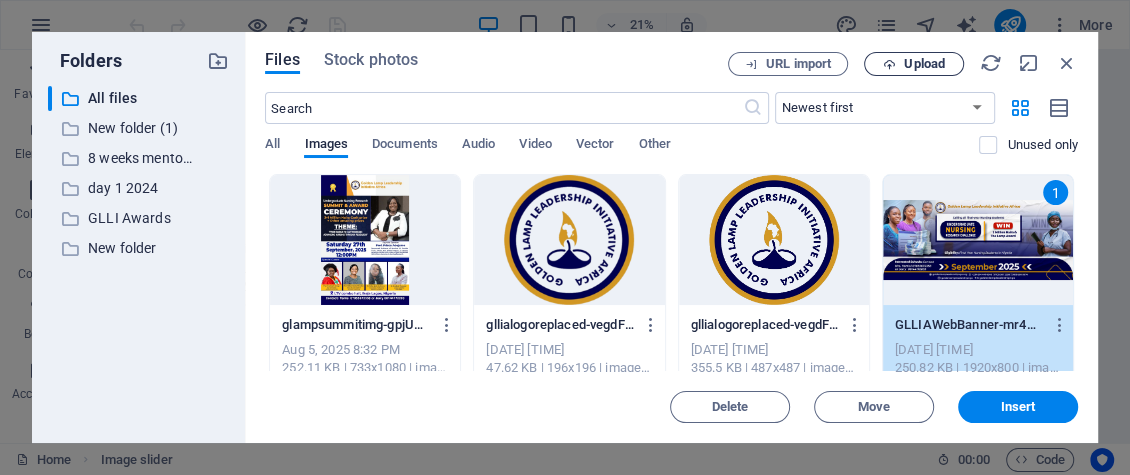 click on "Upload" at bounding box center (924, 64) 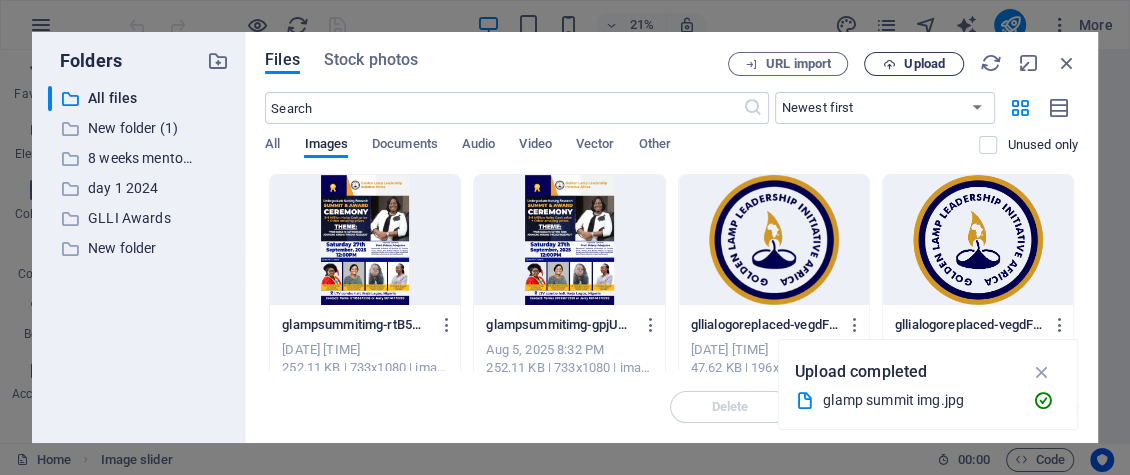 click on "Upload" at bounding box center (924, 64) 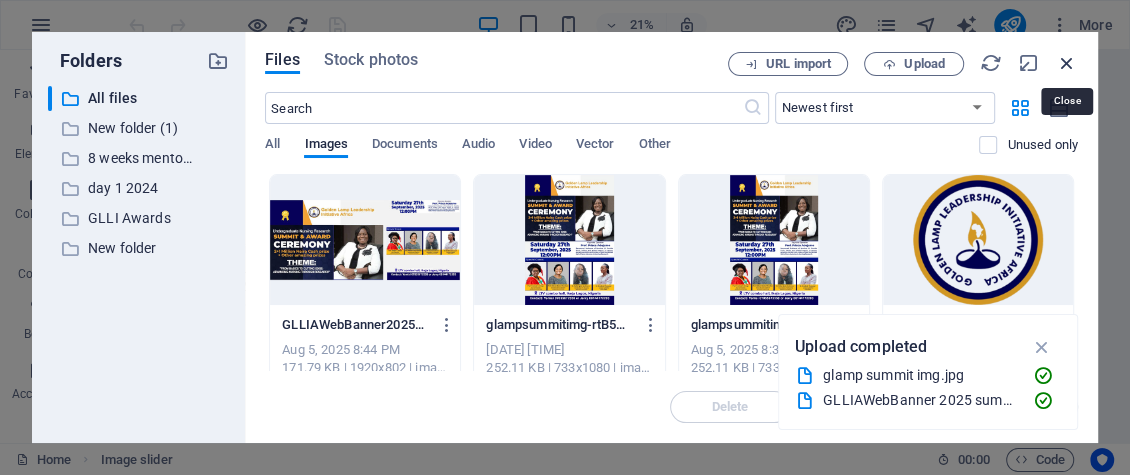 click at bounding box center [1067, 63] 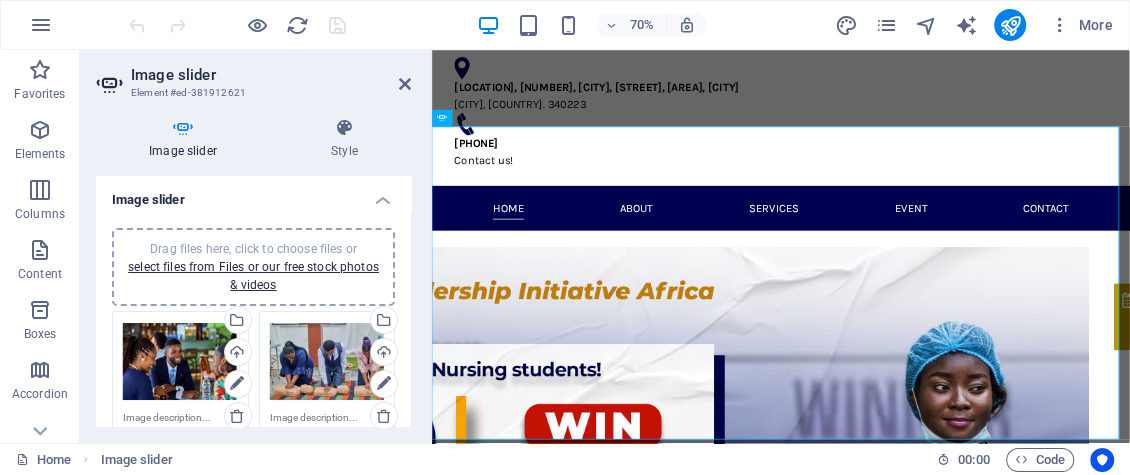click on "Image slider Drag files here, click to choose files or select files from Files or our free stock photos & videos Drag files here, click to choose files or select files from Files or our free stock photos & videos Select files from the file manager, stock photos, or upload file(s) Upload Drag files here, click to choose files or select files from Files or our free stock photos & videos Select files from the file manager, stock photos, or upload file(s) Upload Drag files here, click to choose files or select files from Files or our free stock photos & videos Select files from the file manager, stock photos, or upload file(s) Upload Remove all images Display options Slides to show 1 Slides to scroll 1 Width Default px % rem em vw vh Height 500 Default px rem em vw vh Adaptive height Automatically adjust the height for single slide horizontal sliders Enlarge on click Retina images Automatically load retina image and smartphone optimized sizes. Navigate Select another slider to be navigated by this one
1" at bounding box center (253, 301) 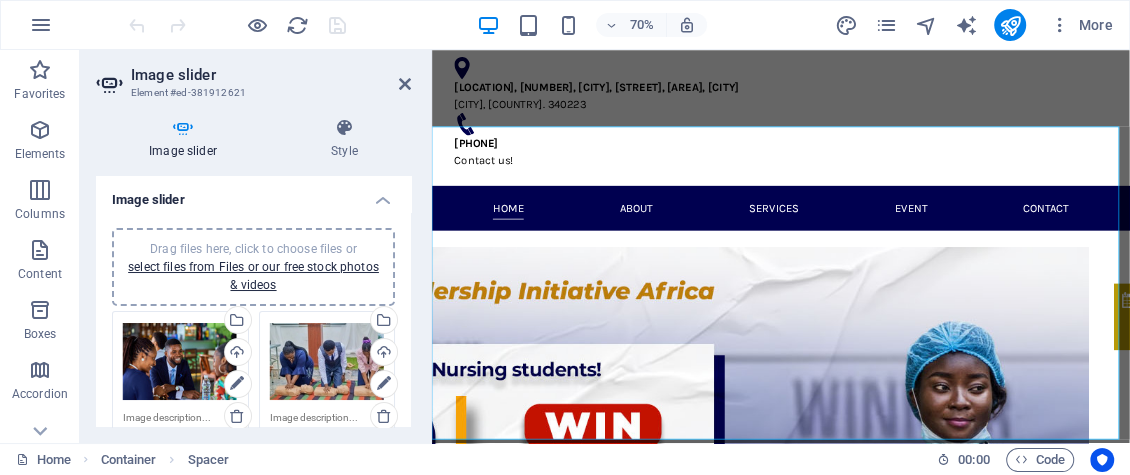 scroll, scrollTop: 740, scrollLeft: 0, axis: vertical 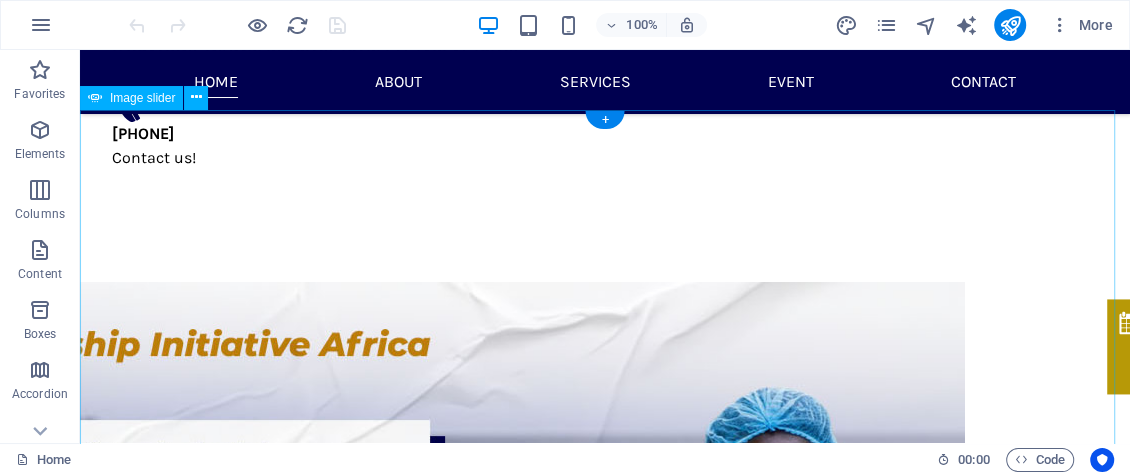 click at bounding box center [-438, 1420] 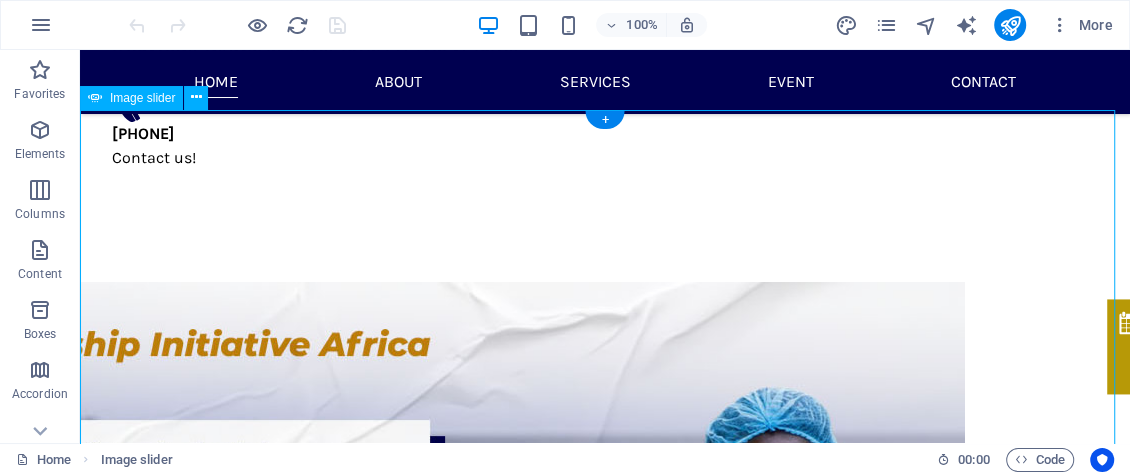 click at bounding box center (-438, 1420) 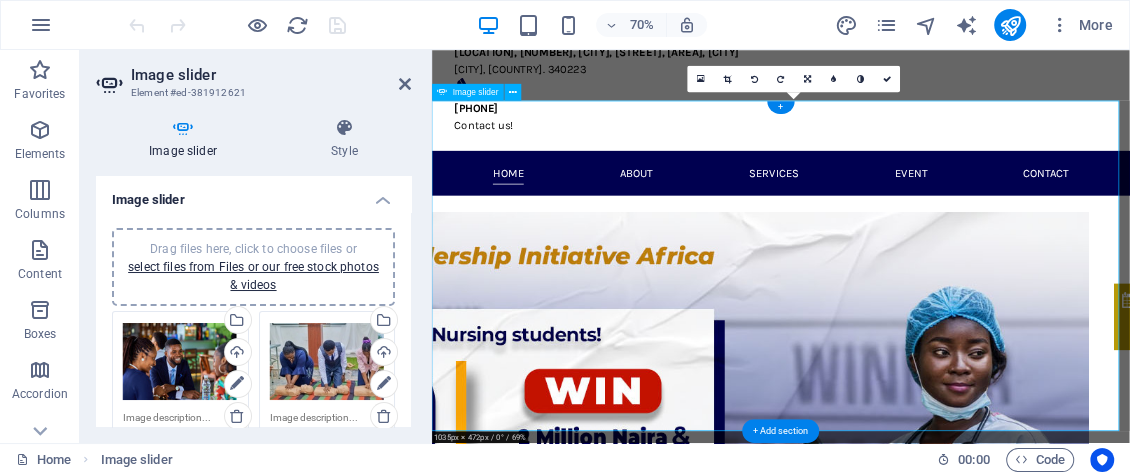 scroll, scrollTop: 167, scrollLeft: 0, axis: vertical 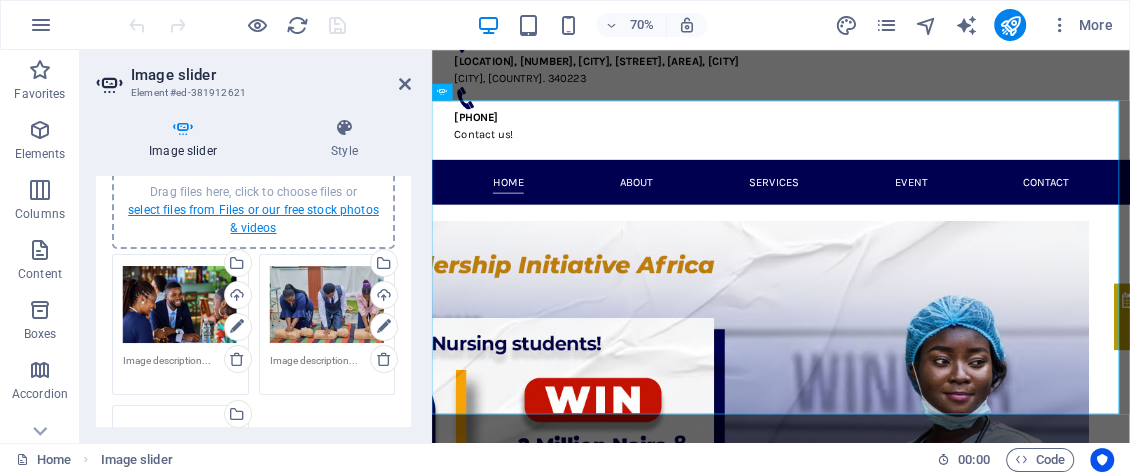 click on "select files from Files or our free stock photos & videos" at bounding box center (253, 219) 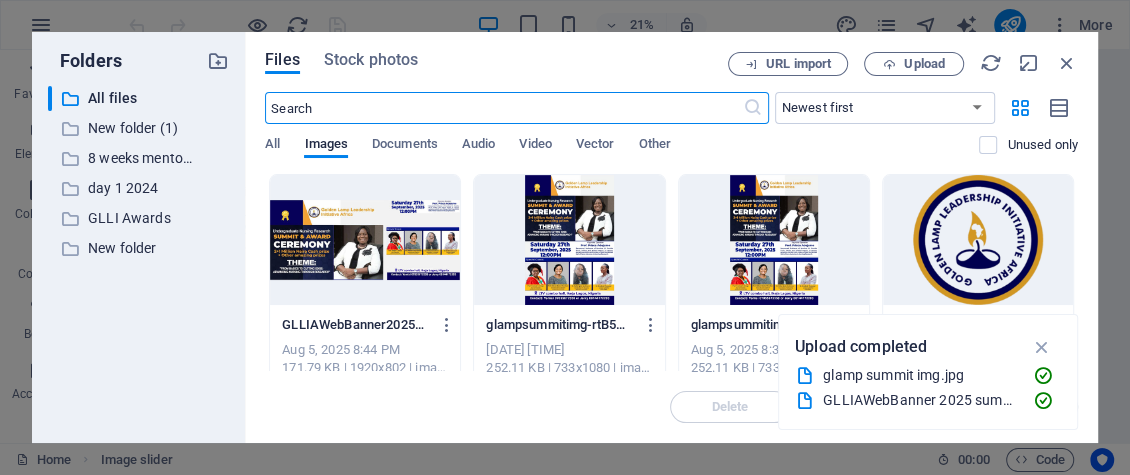 scroll, scrollTop: 163, scrollLeft: 0, axis: vertical 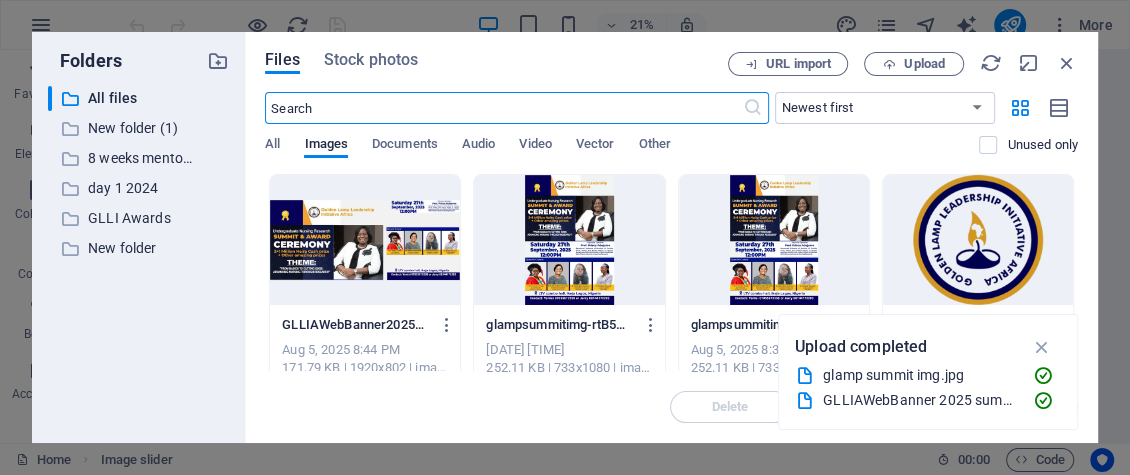 click at bounding box center (365, 240) 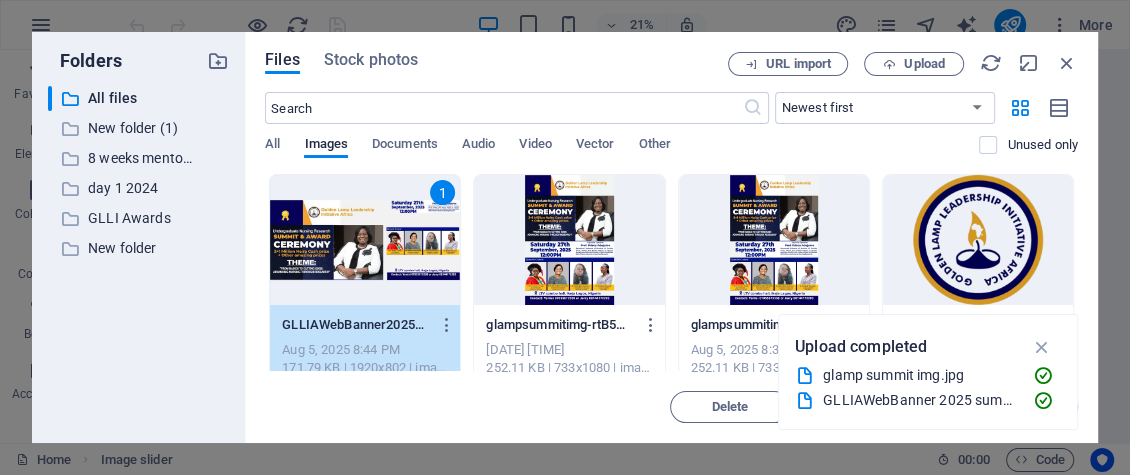 click on "1" at bounding box center [365, 240] 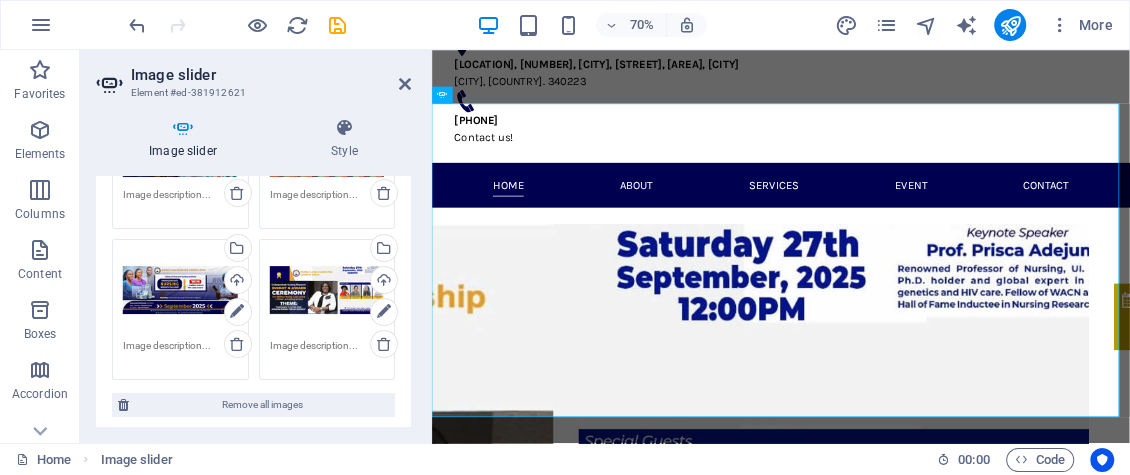 scroll, scrollTop: 214, scrollLeft: 0, axis: vertical 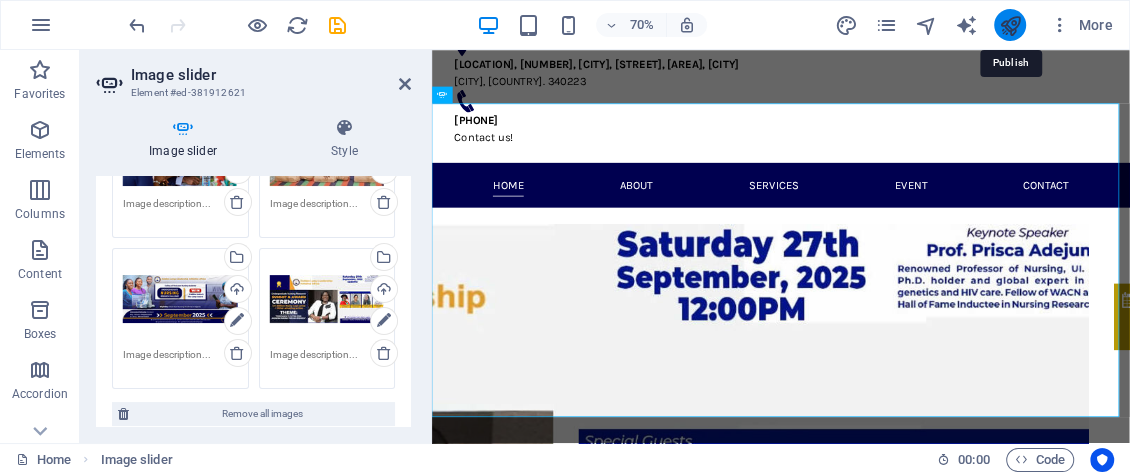 click at bounding box center (1009, 25) 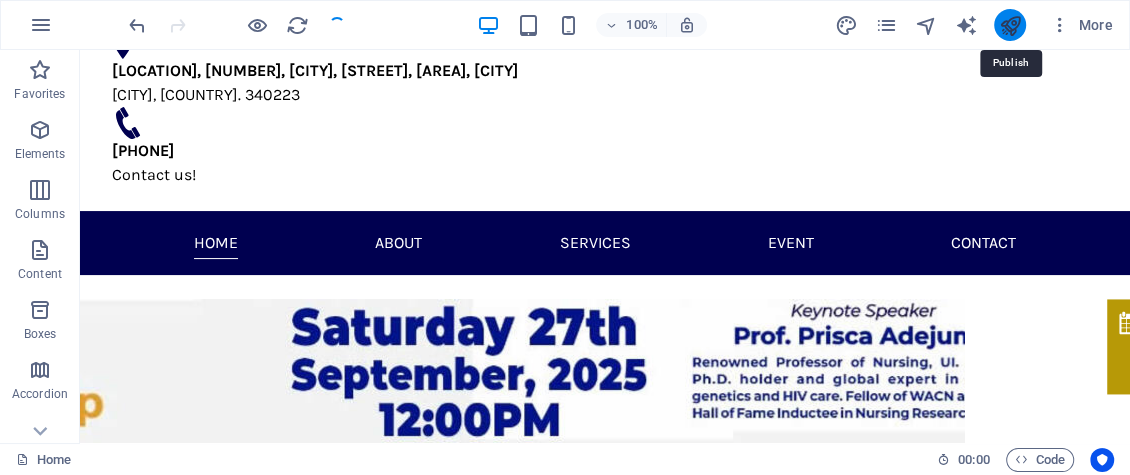 click at bounding box center (1009, 25) 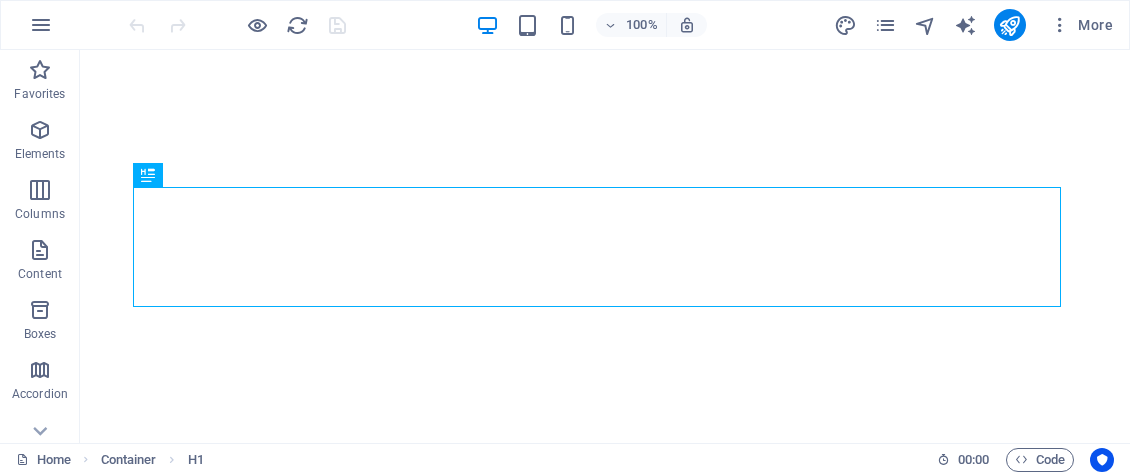 scroll, scrollTop: 0, scrollLeft: 0, axis: both 